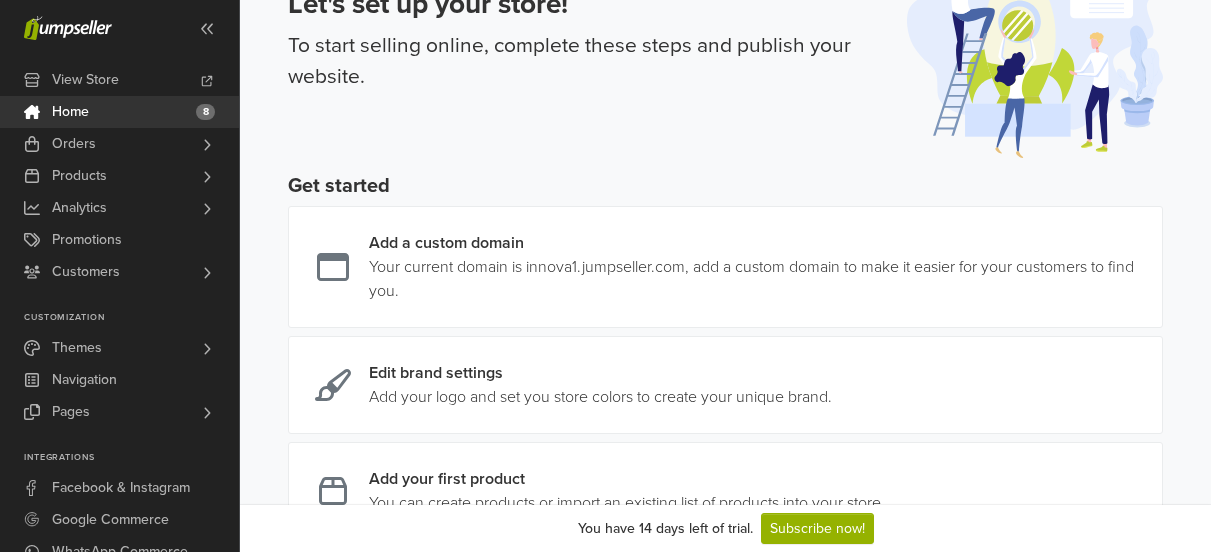 scroll, scrollTop: 95, scrollLeft: 0, axis: vertical 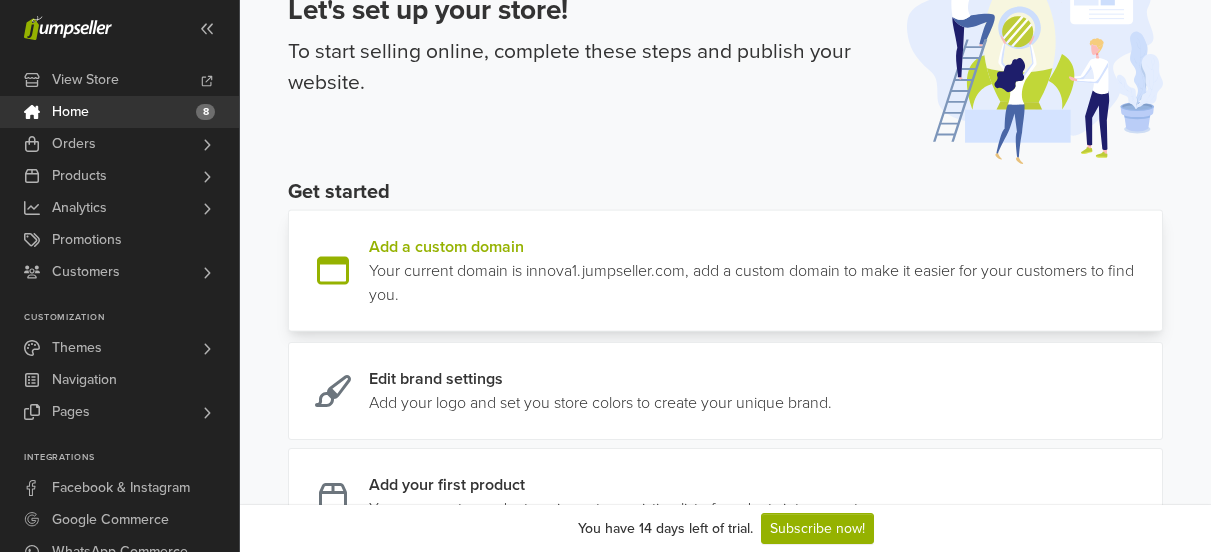 click at bounding box center (1154, 271) 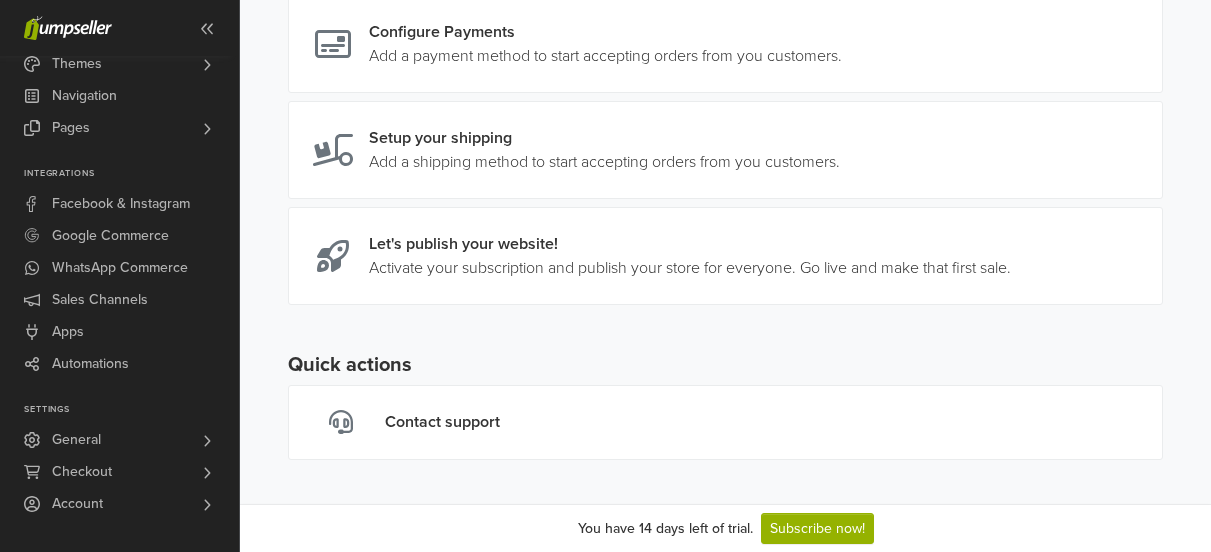 scroll, scrollTop: 878, scrollLeft: 0, axis: vertical 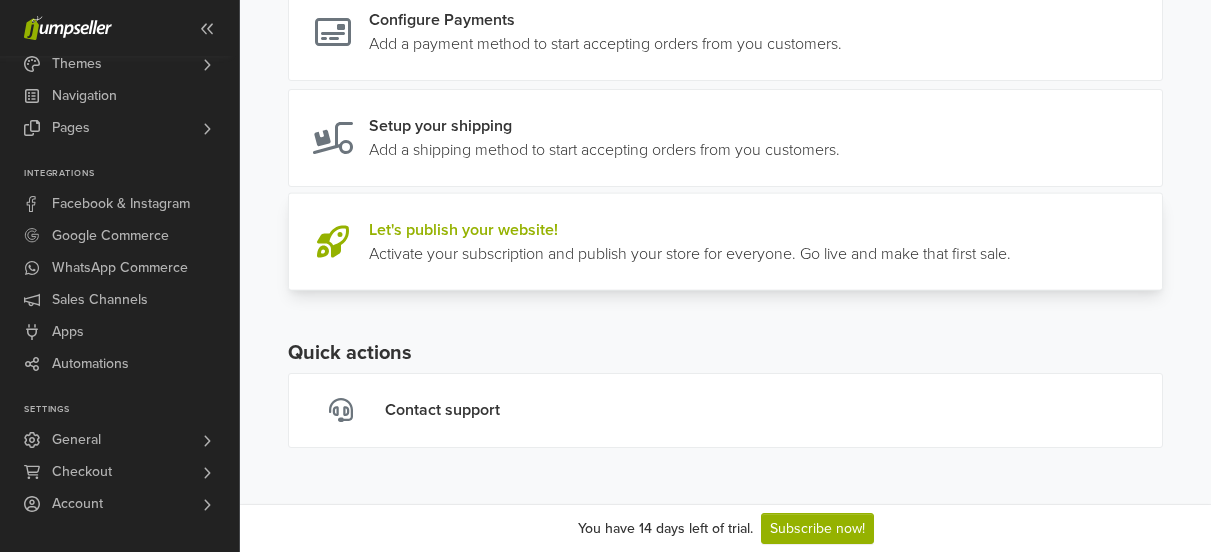 click at bounding box center (1011, 242) 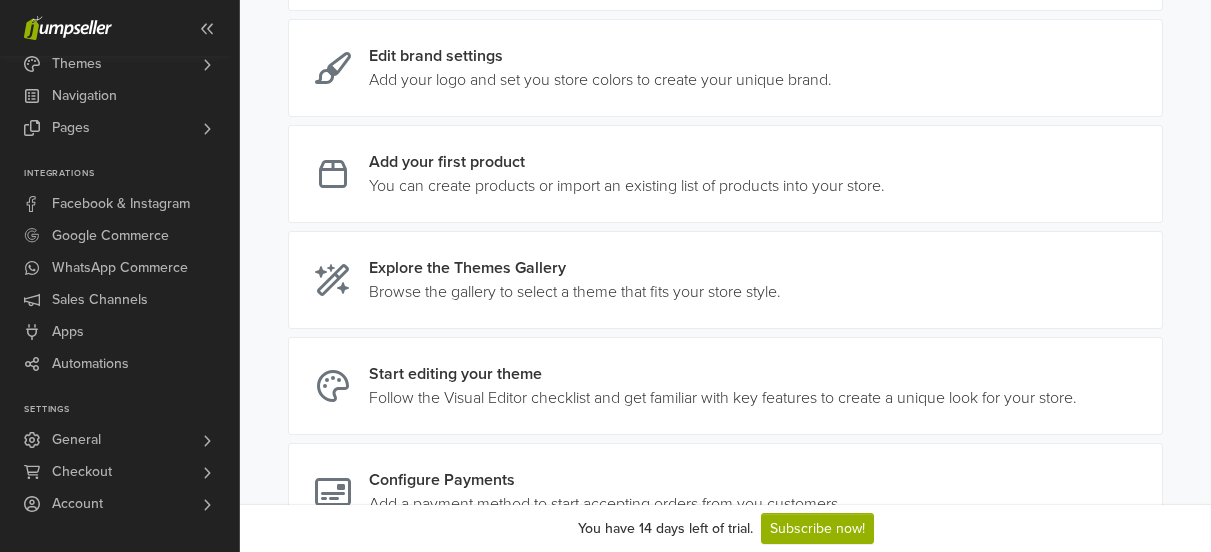 scroll, scrollTop: 499, scrollLeft: 0, axis: vertical 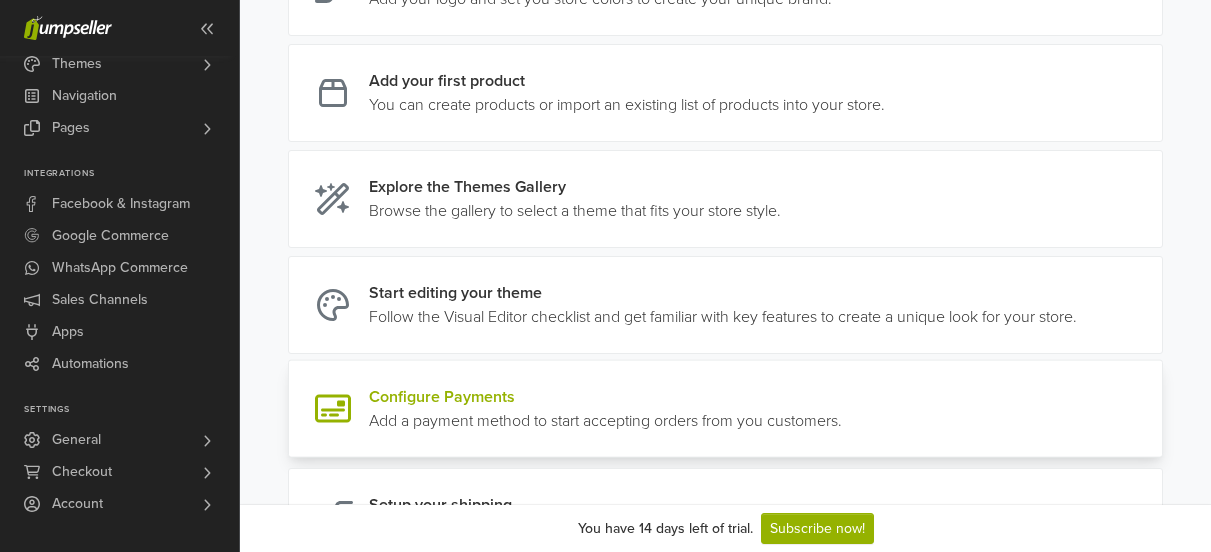 click at bounding box center [842, 409] 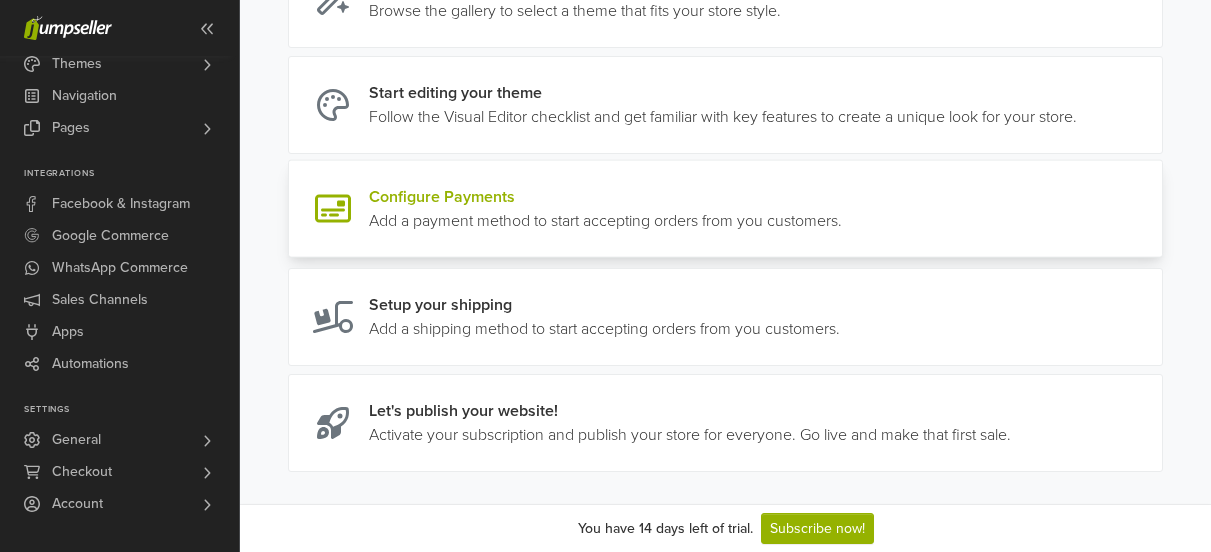 scroll, scrollTop: 701, scrollLeft: 0, axis: vertical 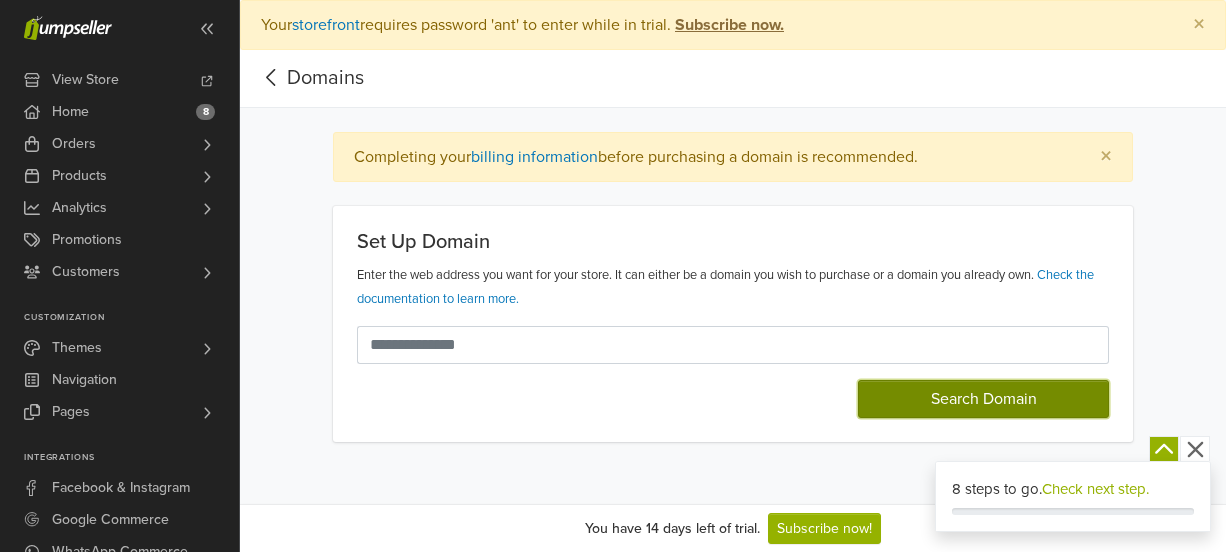 click on "Search Domain" at bounding box center (983, 399) 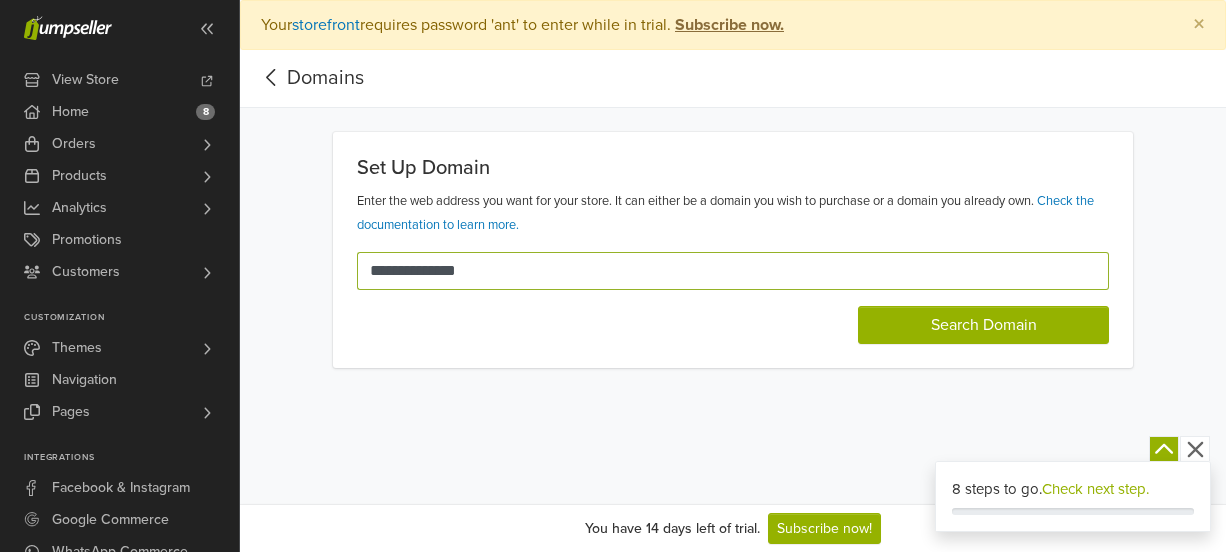 type on "**********" 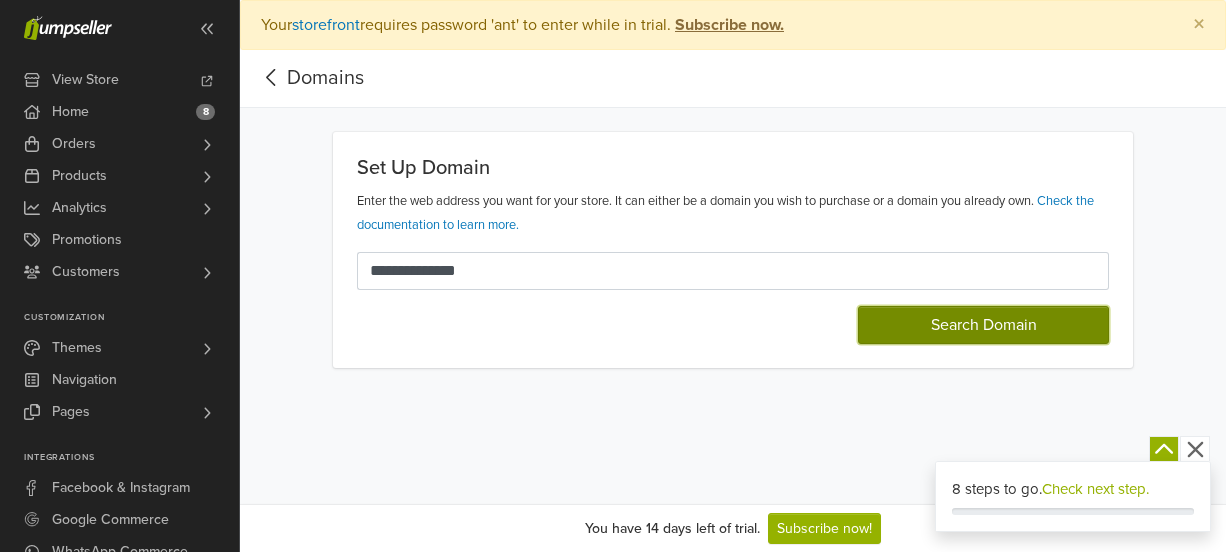 click on "Search Domain" at bounding box center (983, 325) 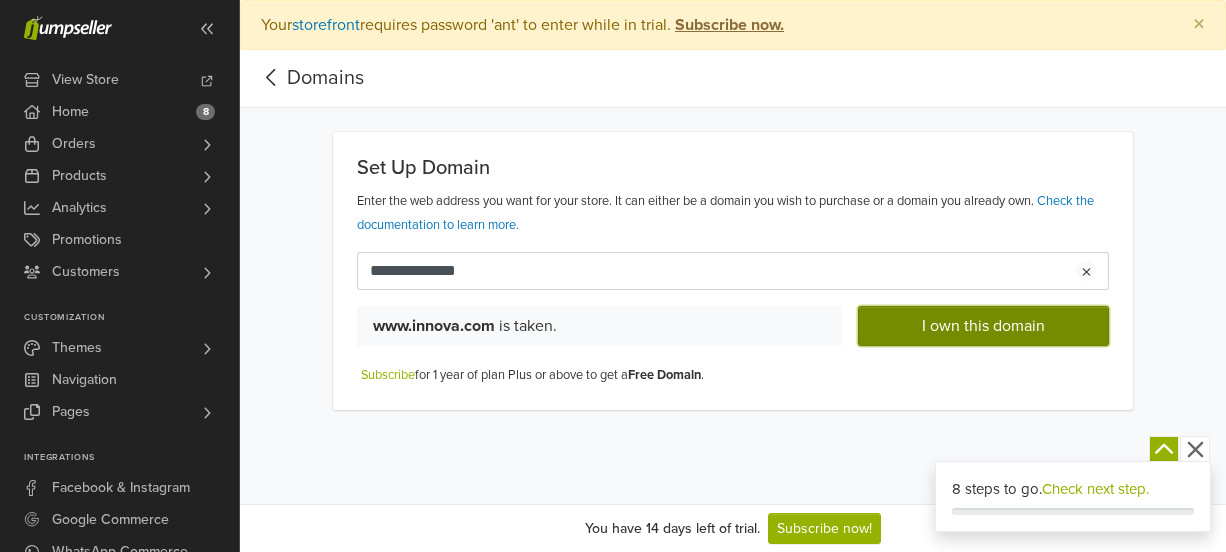 click on "I own this domain" at bounding box center [983, 326] 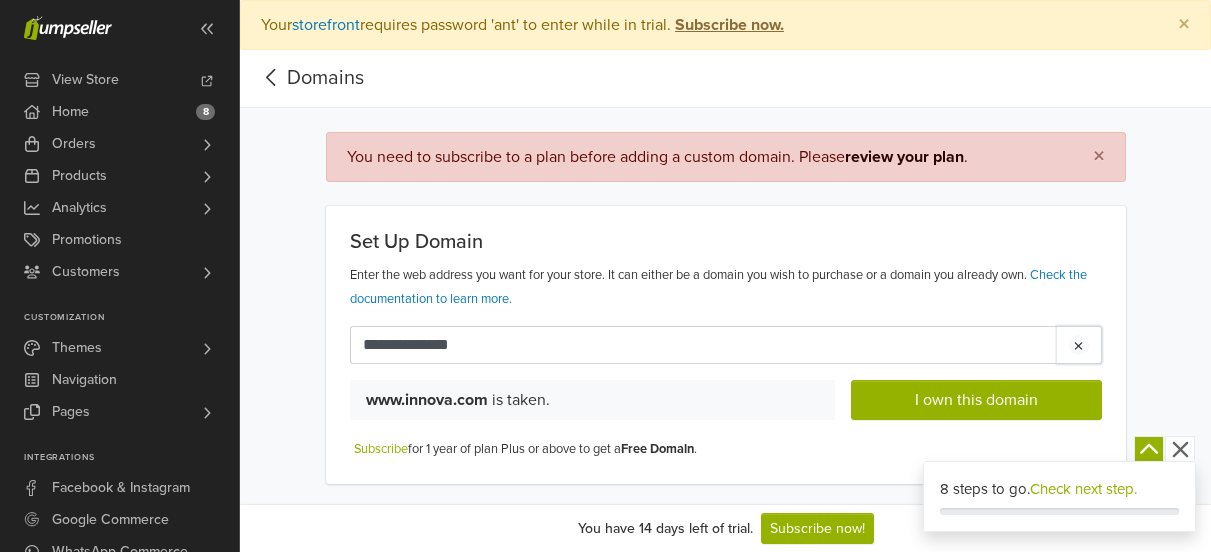 click at bounding box center (1079, 345) 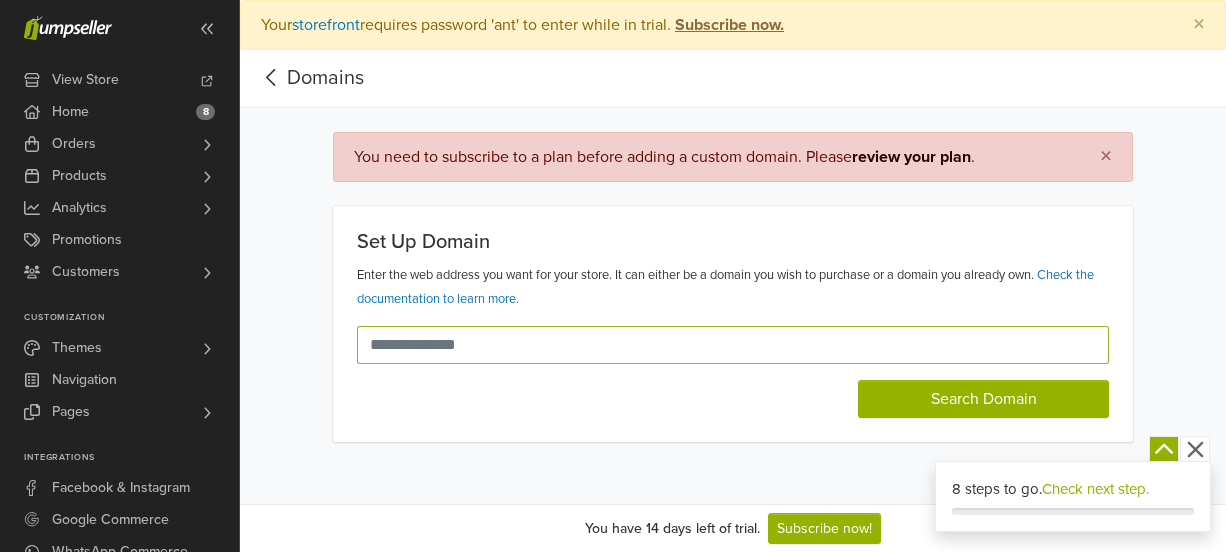 click at bounding box center (721, 345) 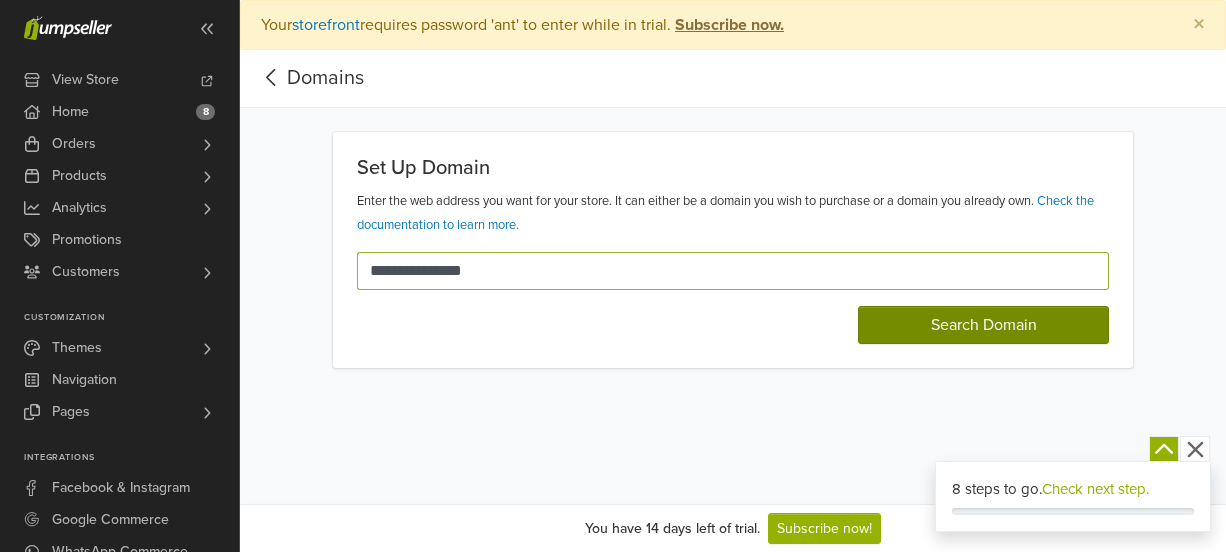 type on "**********" 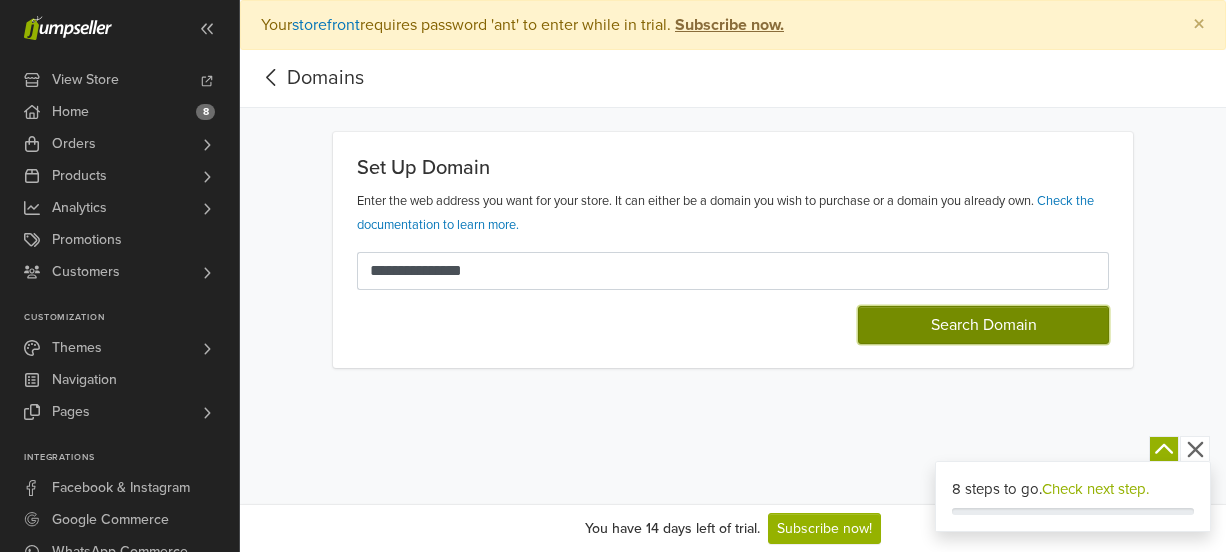 click on "Search Domain" at bounding box center [983, 325] 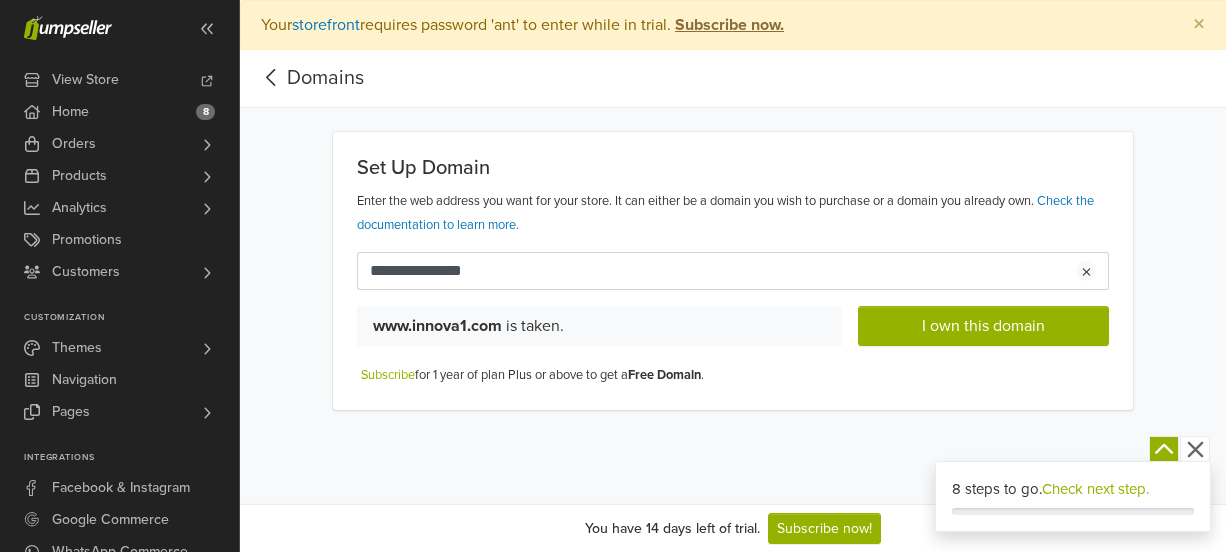 click on "Domains" at bounding box center (310, 78) 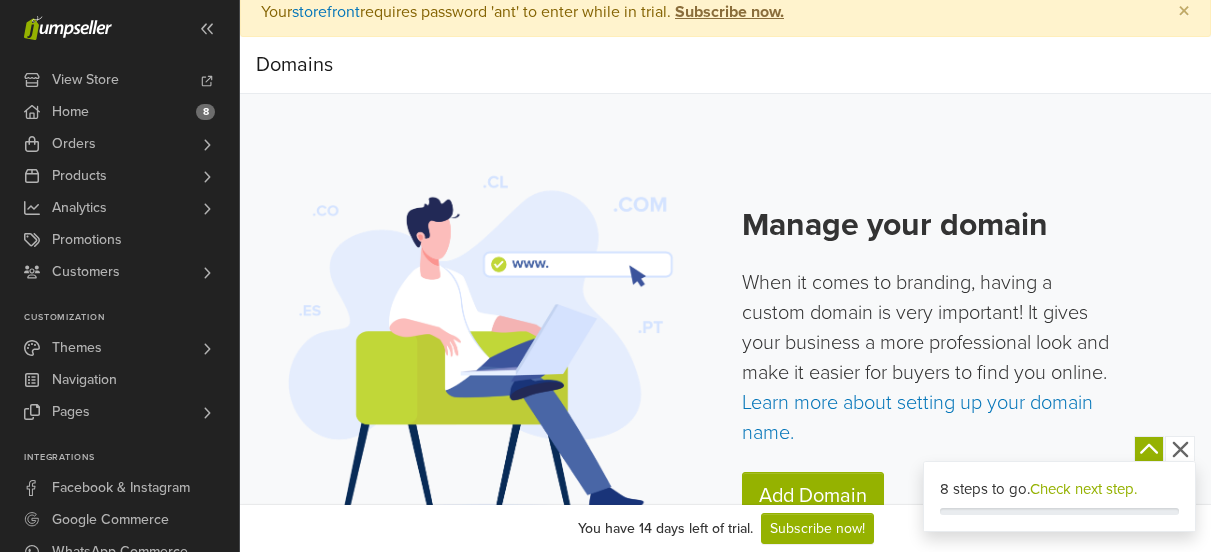 scroll, scrollTop: 0, scrollLeft: 0, axis: both 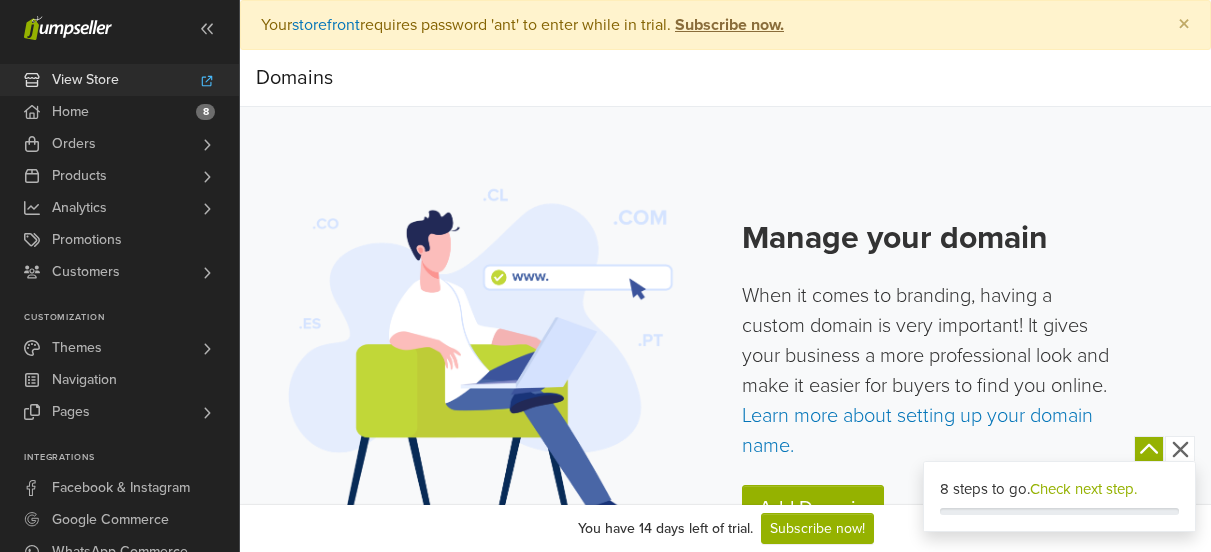 click on "View Store" at bounding box center [85, 80] 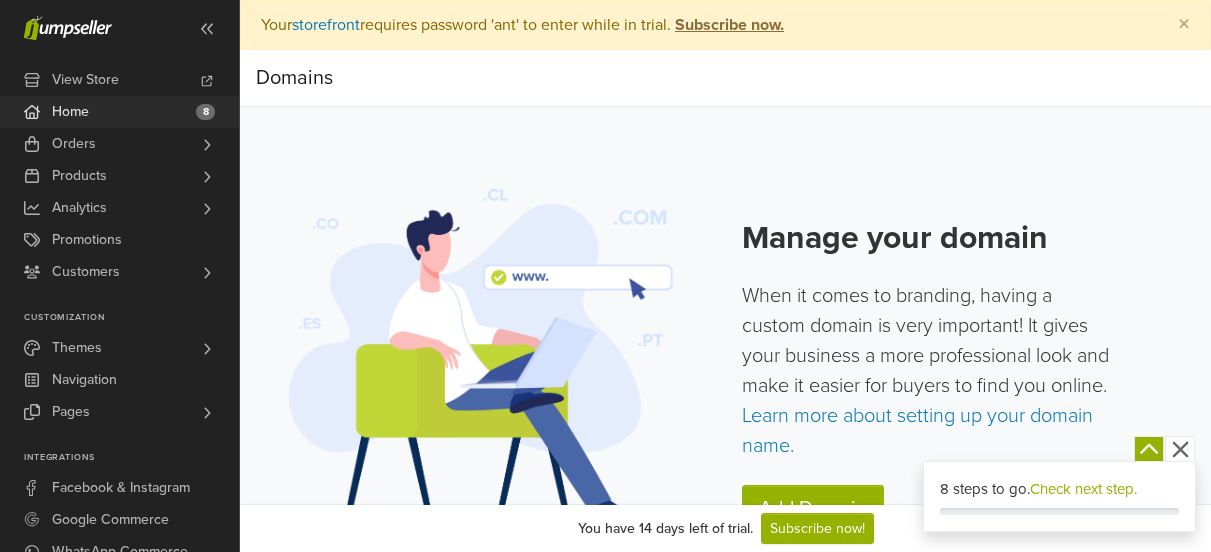 click on "Home
8" at bounding box center [119, 112] 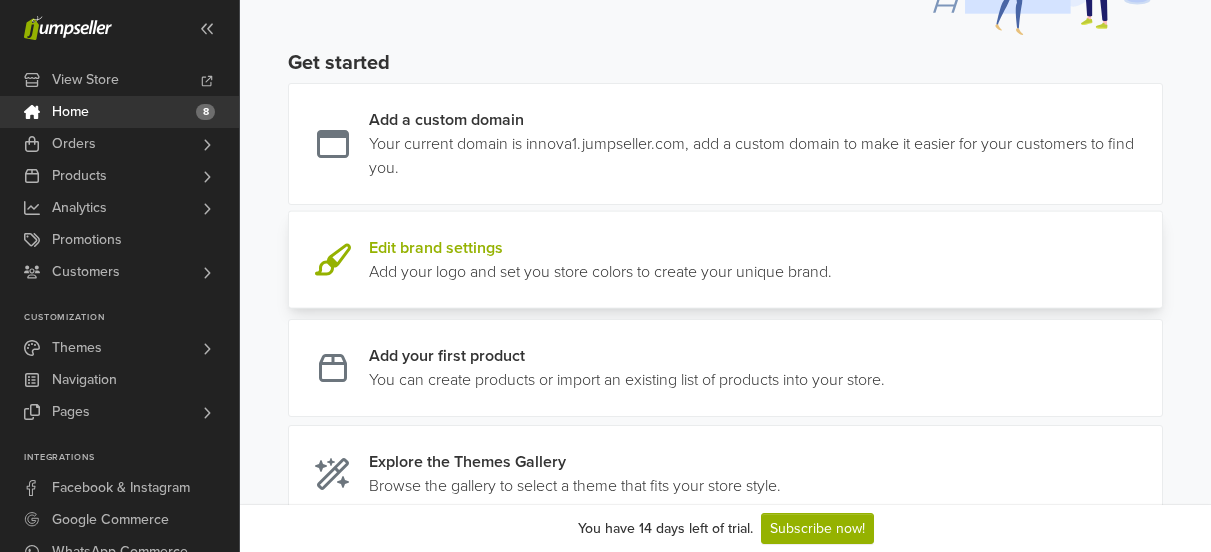 scroll, scrollTop: 226, scrollLeft: 0, axis: vertical 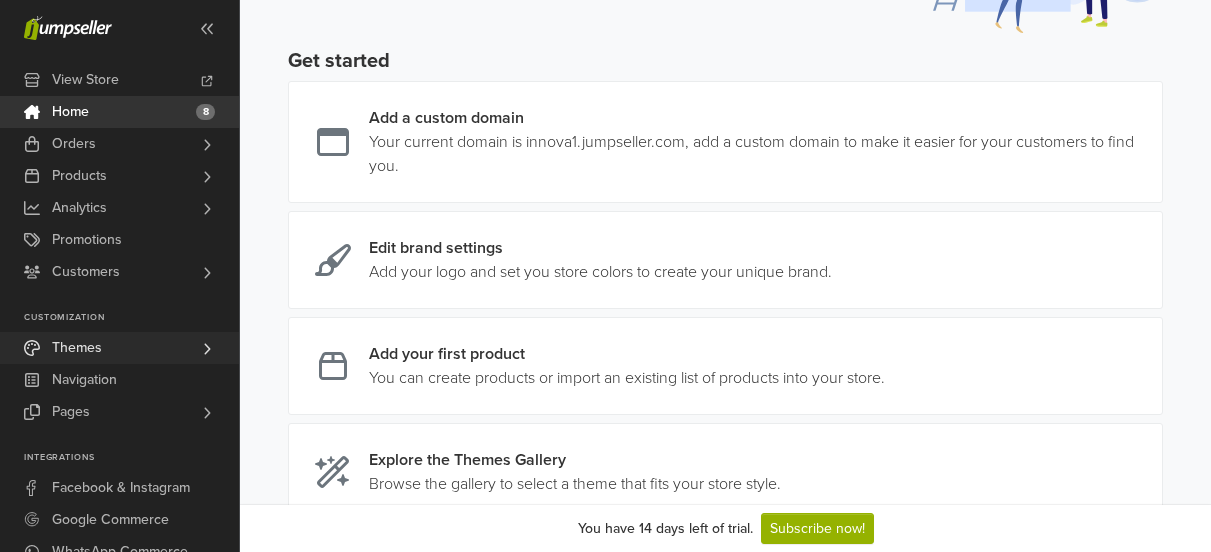 click 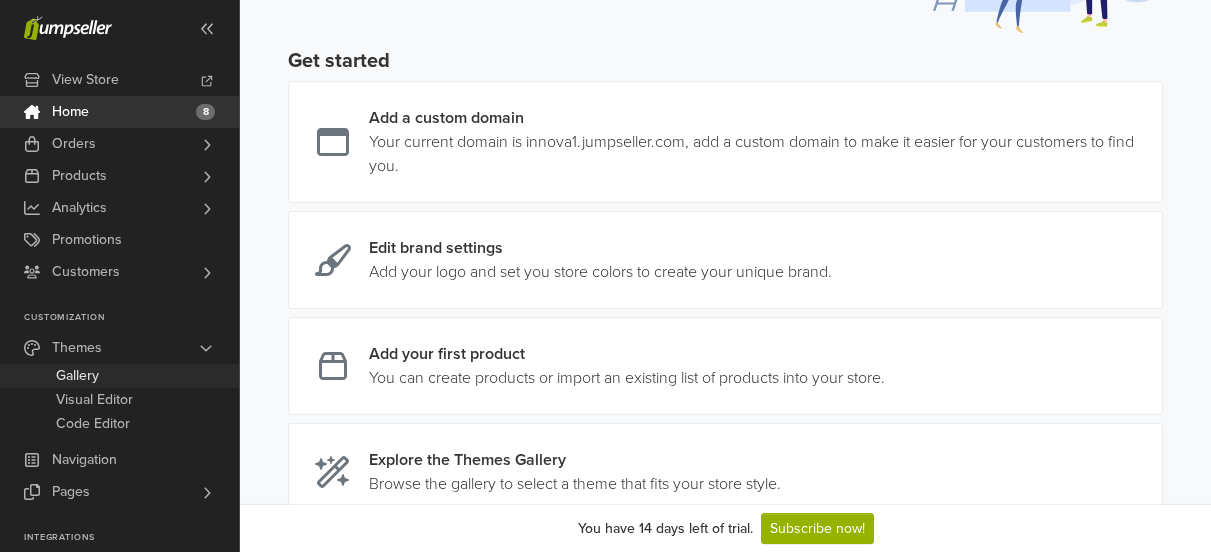 click on "Gallery" at bounding box center [119, 376] 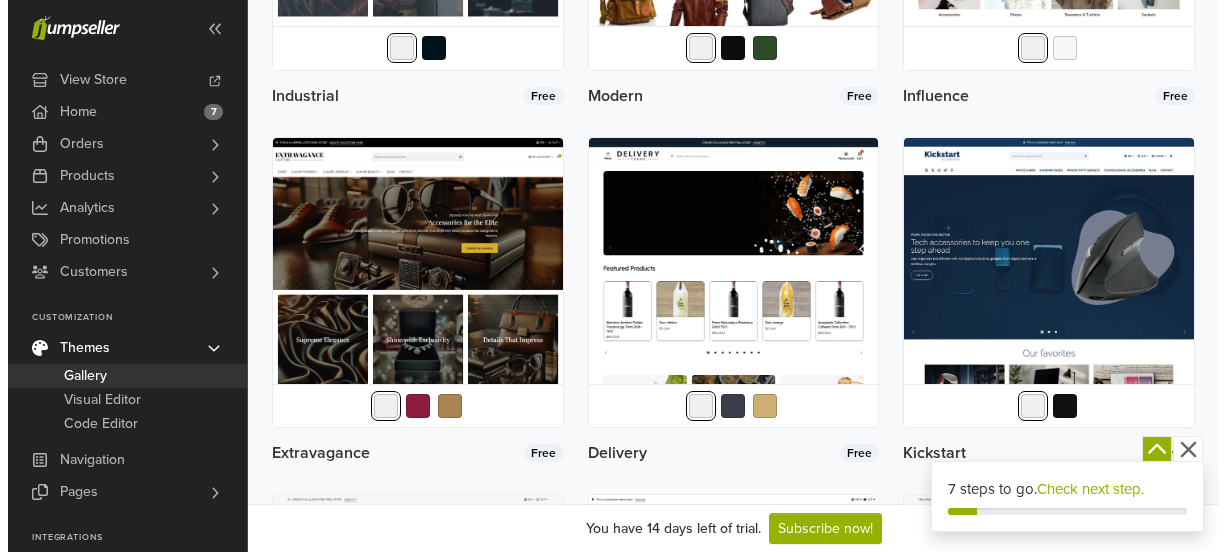 scroll, scrollTop: 2510, scrollLeft: 0, axis: vertical 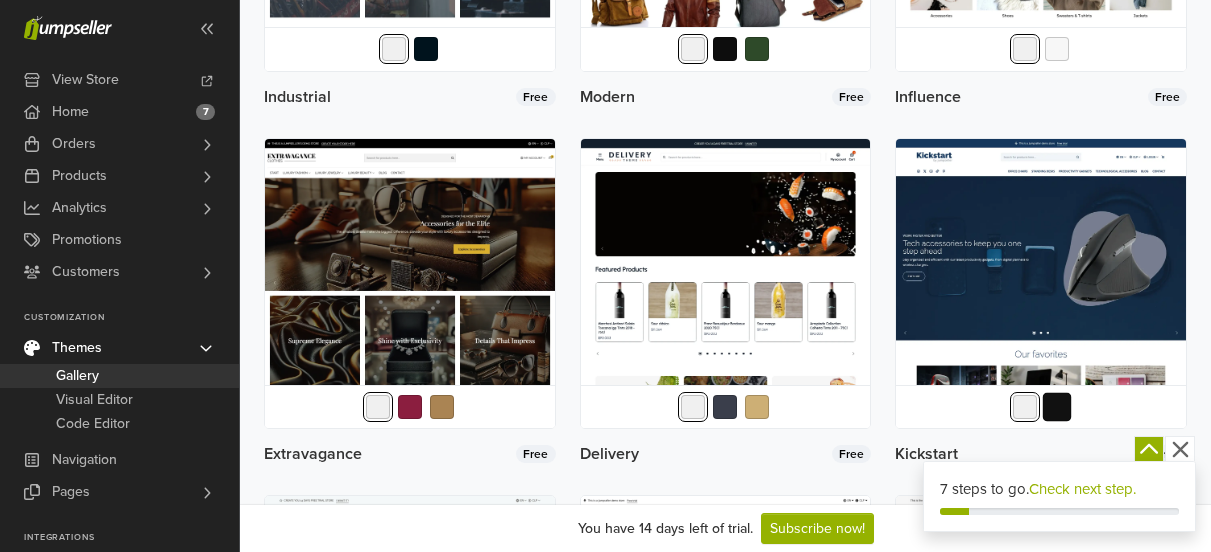 click at bounding box center (1057, 407) 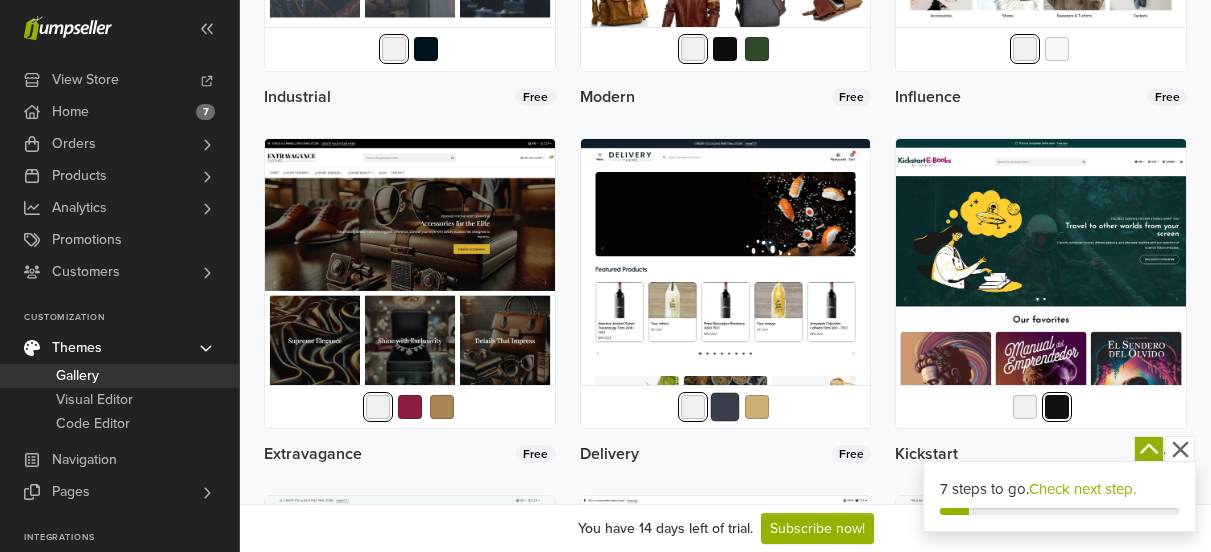 click at bounding box center [725, 407] 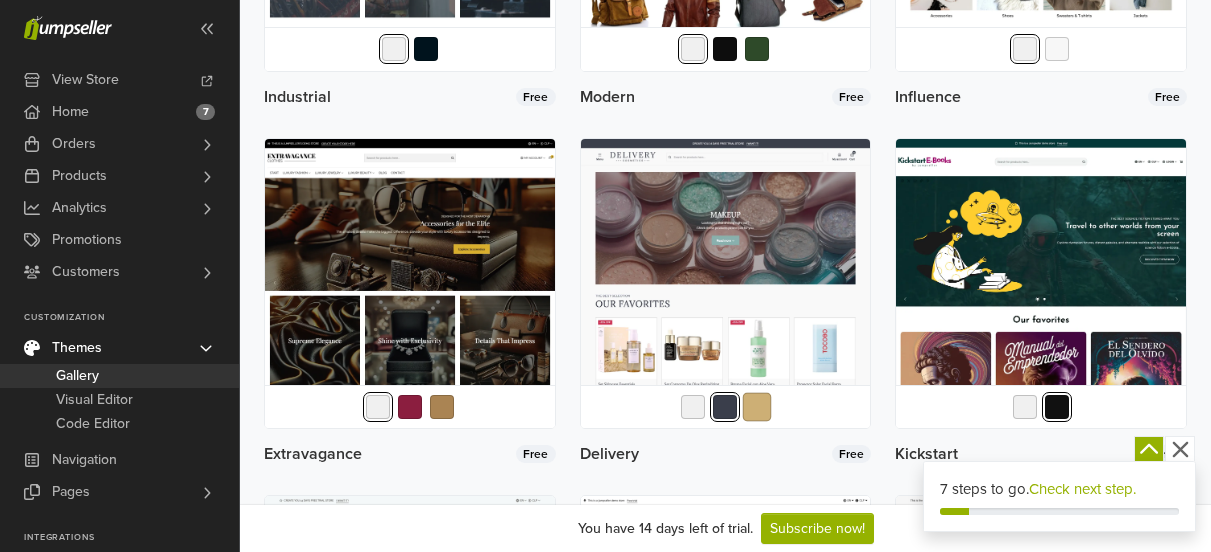 click at bounding box center (757, 407) 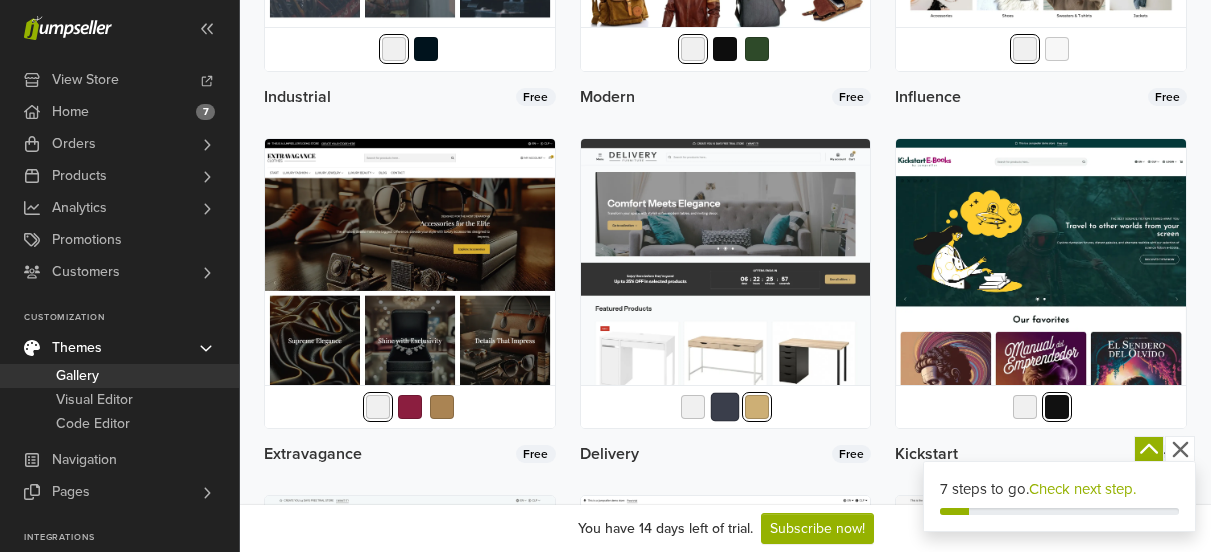 click at bounding box center [725, 407] 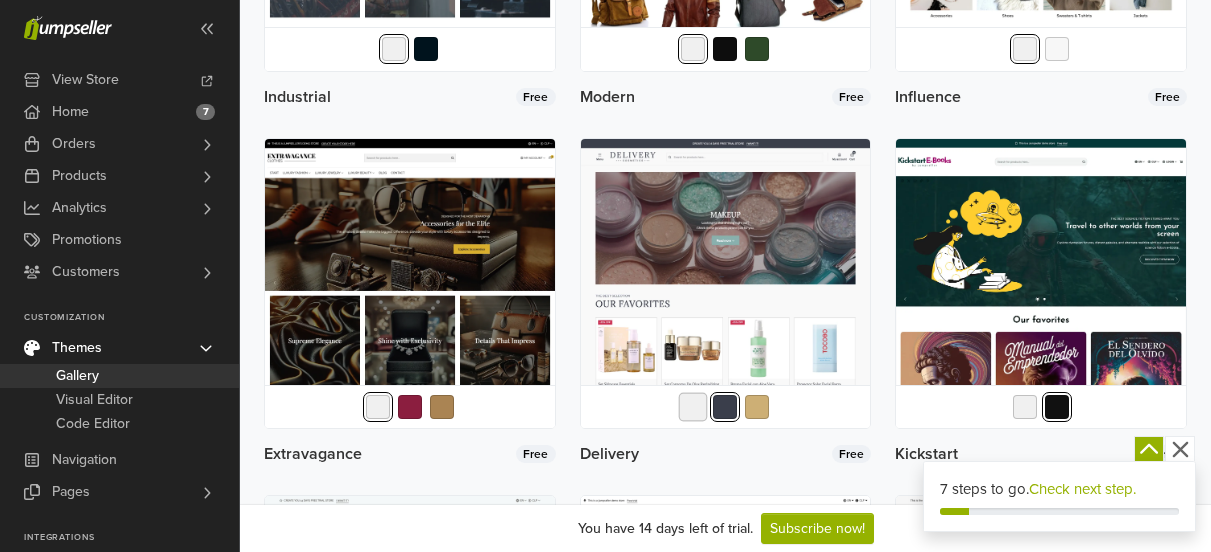 click at bounding box center (693, 407) 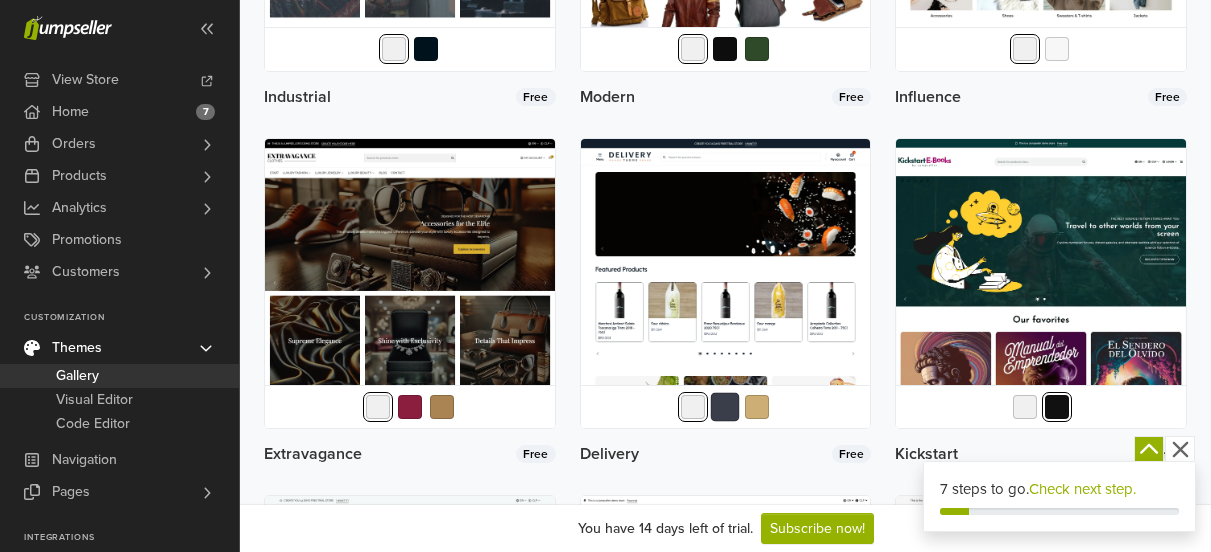 click at bounding box center [725, 407] 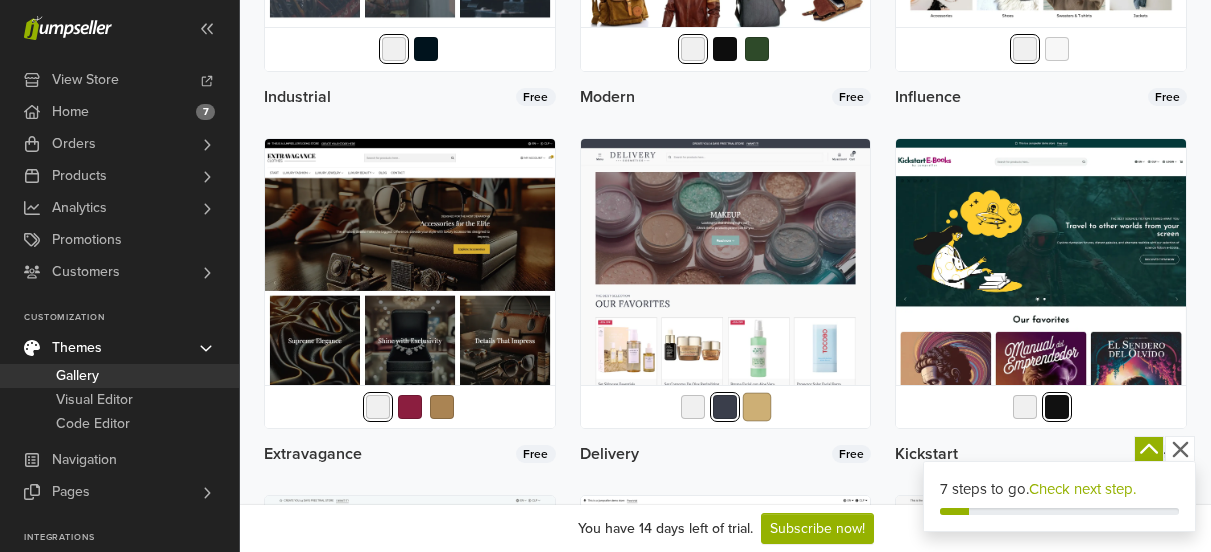 click at bounding box center (757, 407) 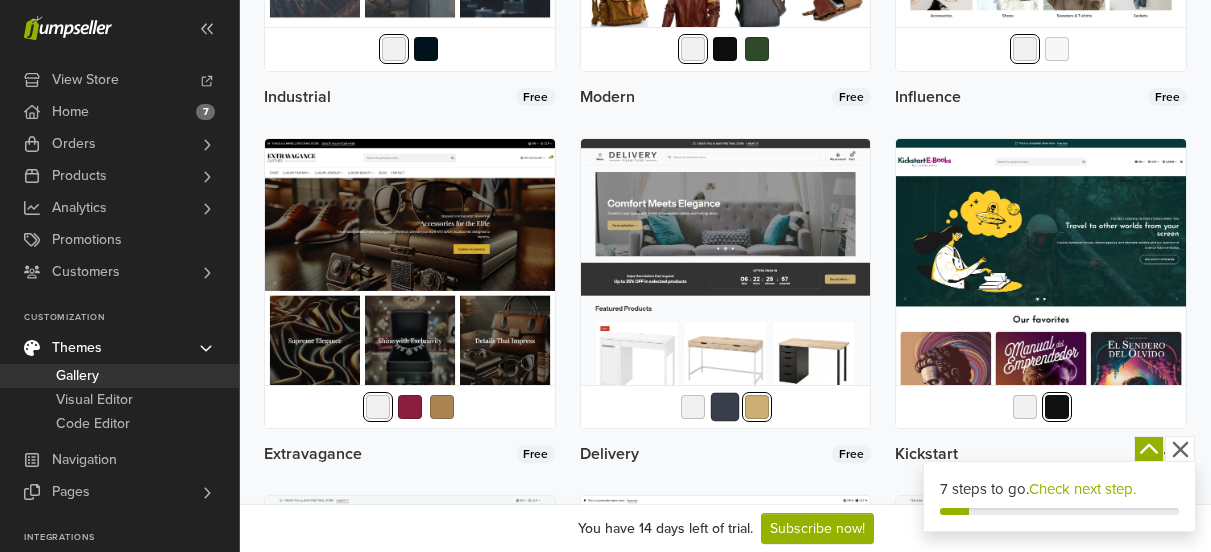 click at bounding box center [725, 407] 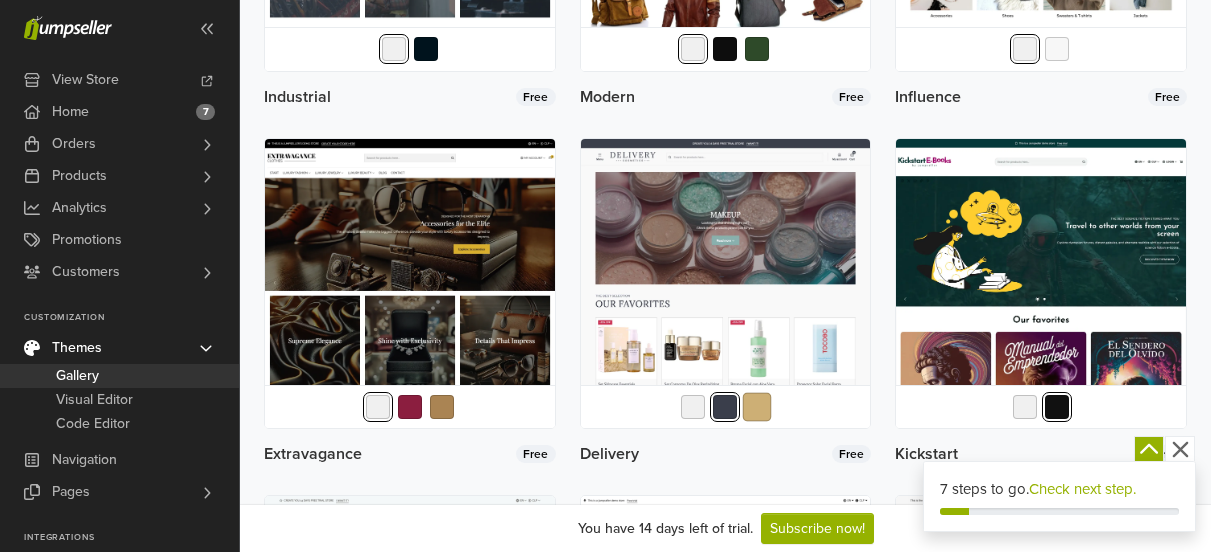 click at bounding box center (757, 407) 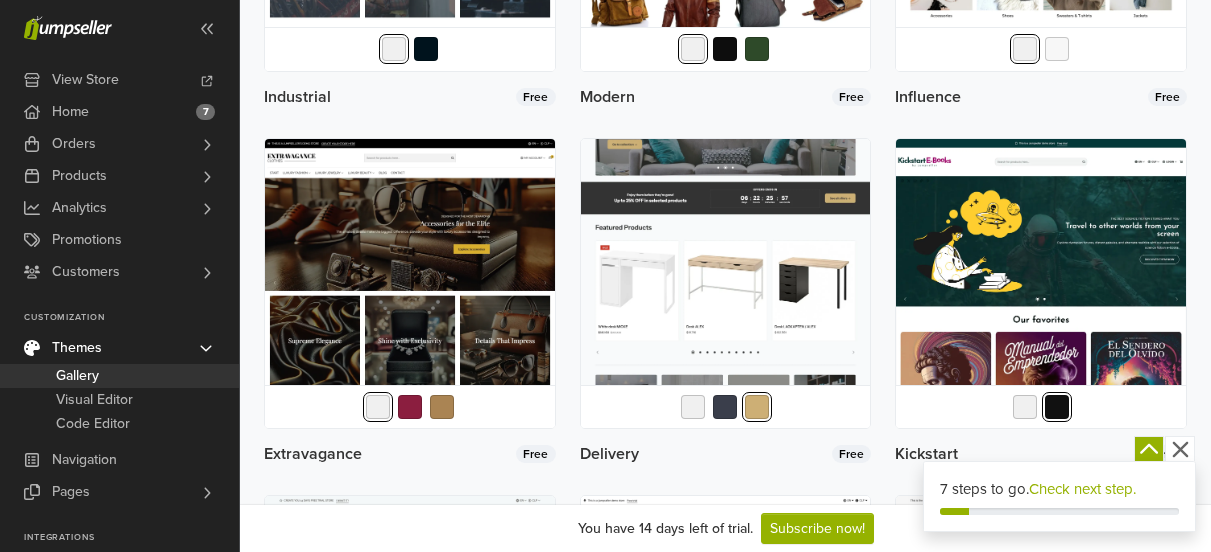 click at bounding box center (726, 284) 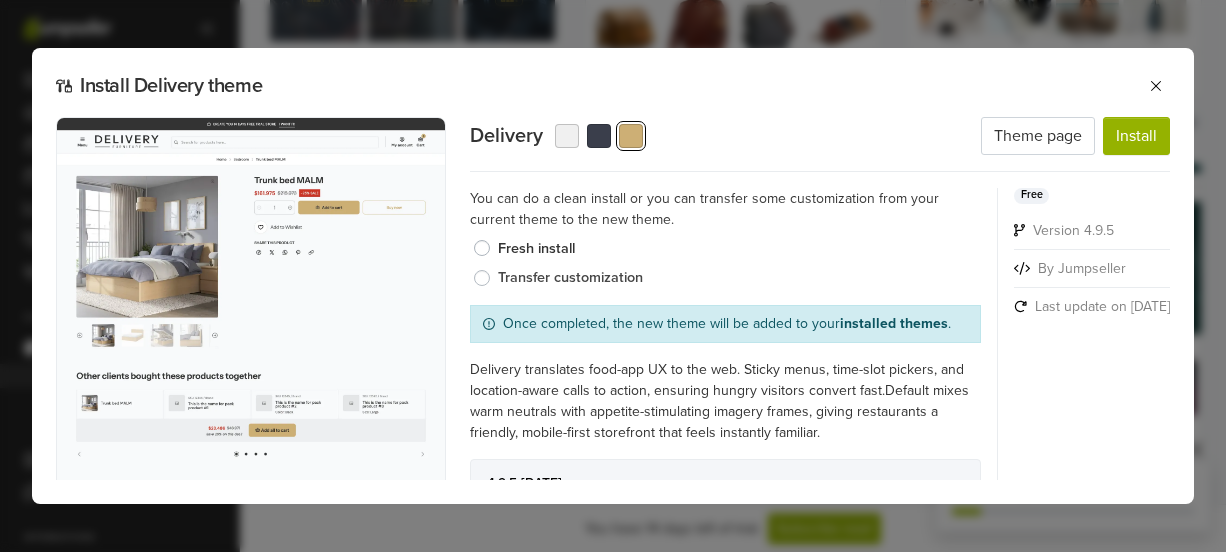 click on "Transfer customization" at bounding box center [740, 278] 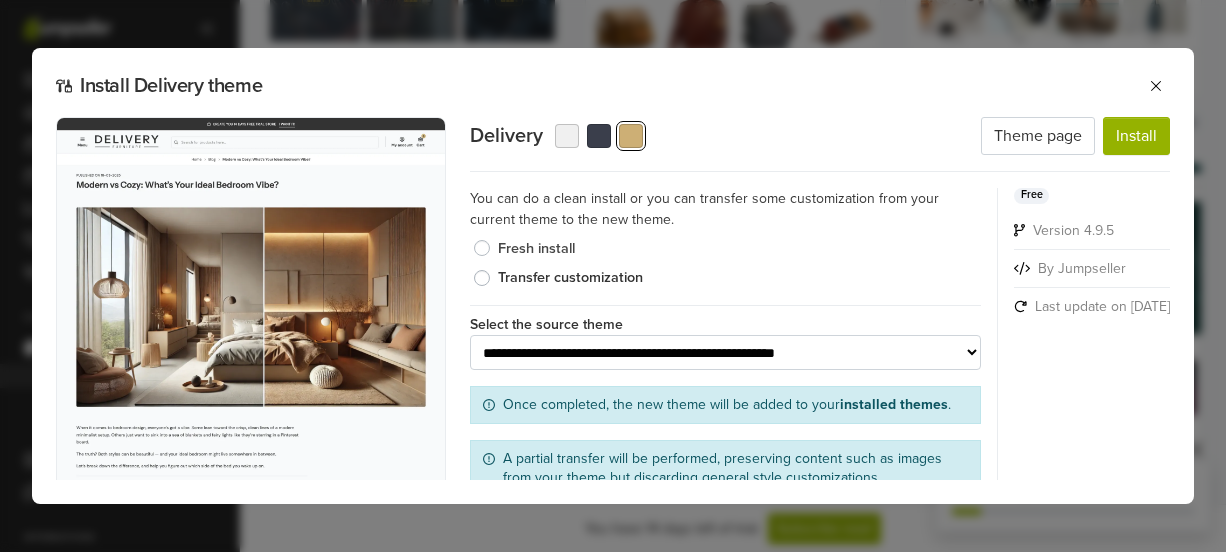 click on "Fresh install" at bounding box center [740, 249] 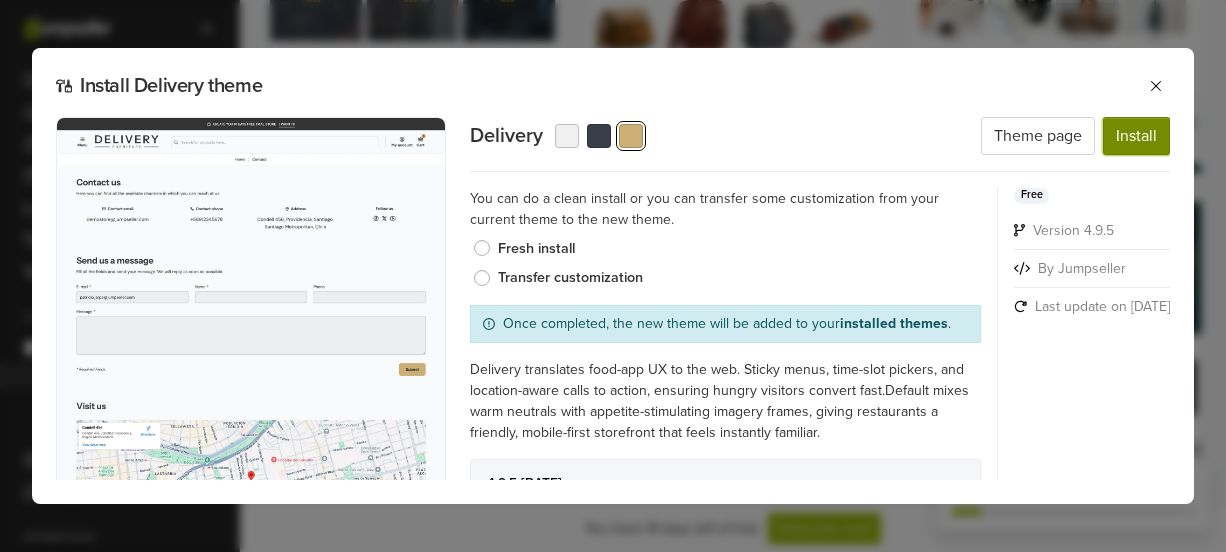 click on "Install" at bounding box center (1136, 136) 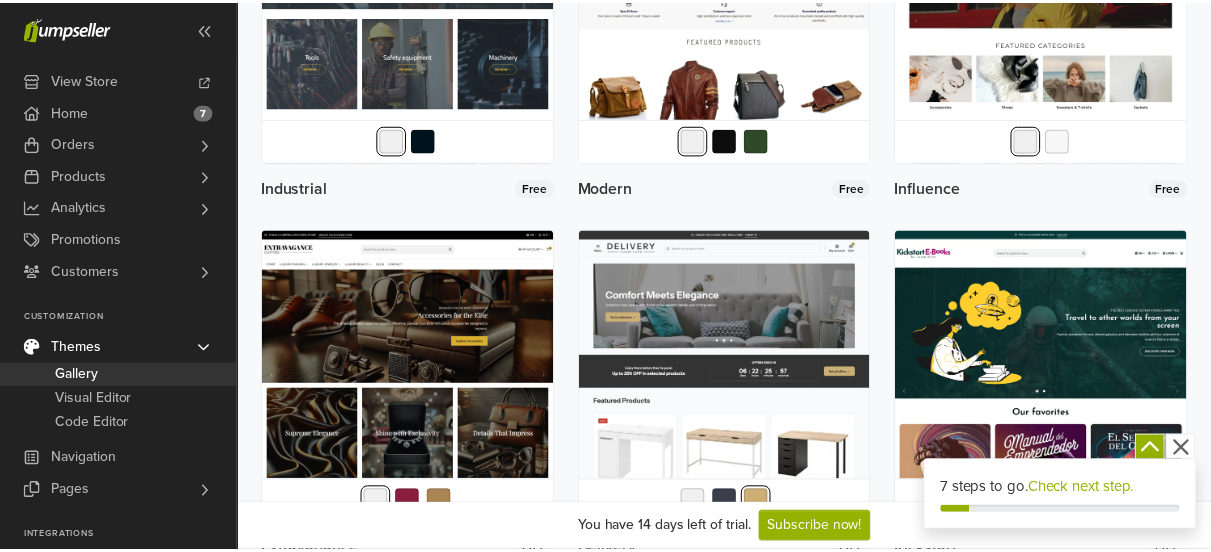 scroll, scrollTop: 0, scrollLeft: 0, axis: both 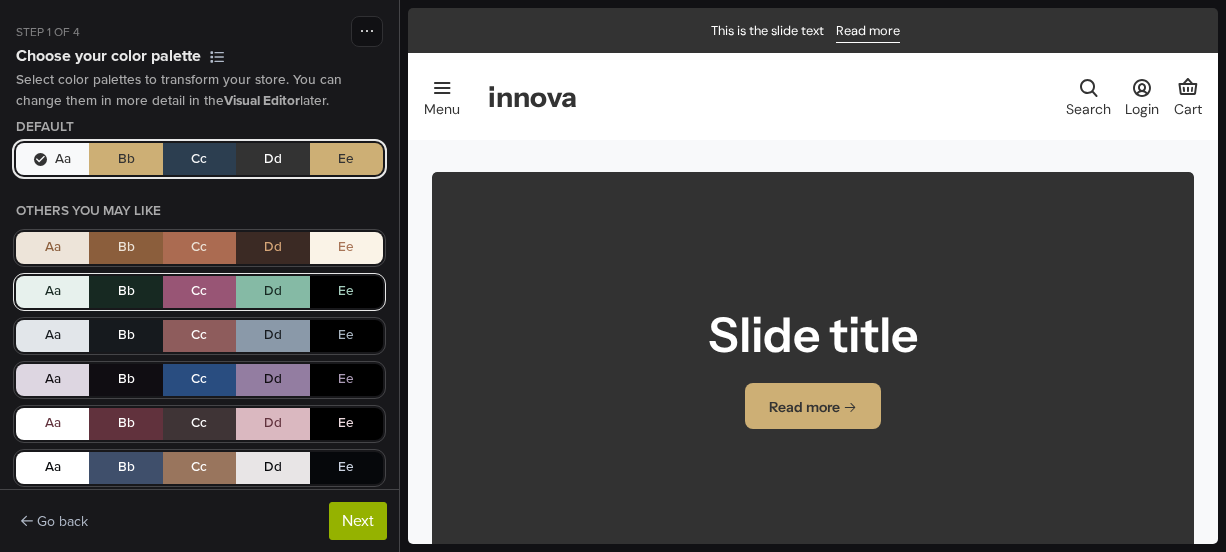 click on "Aa Bb Cc Dd Ee" at bounding box center (199, 292) 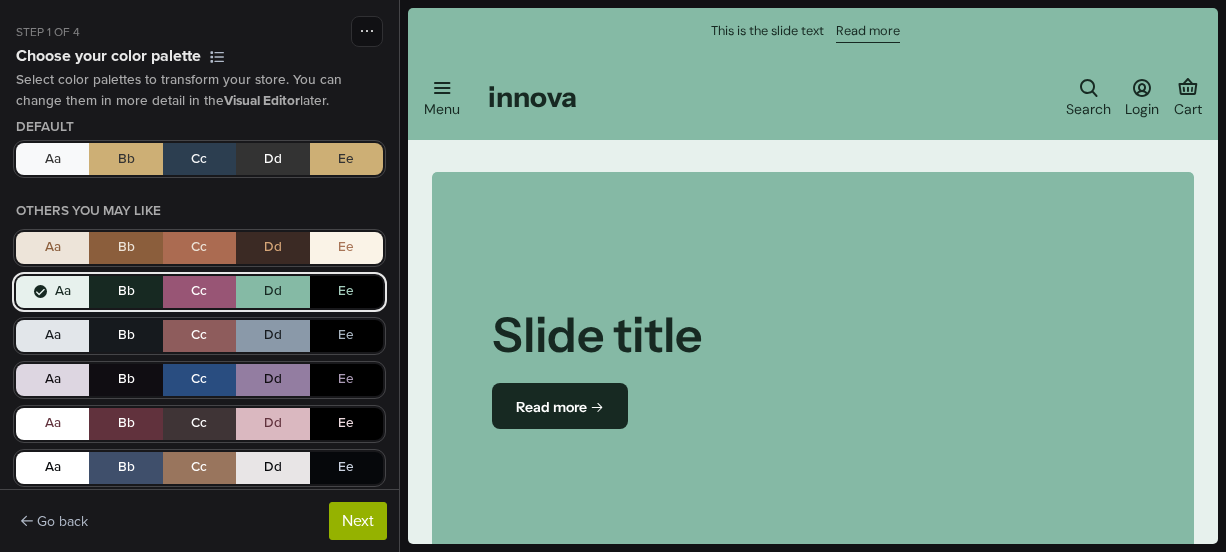 click on "Aa Bb Cc Dd Ee Aa Bb Cc Dd Ee Aa Bb Cc Dd Ee Aa Bb Cc Dd Ee Aa Bb Cc Dd Ee Aa Bb Cc Dd Ee Aa Bb Cc Dd Ee Aa Bb Cc Dd Ee" at bounding box center [199, 402] 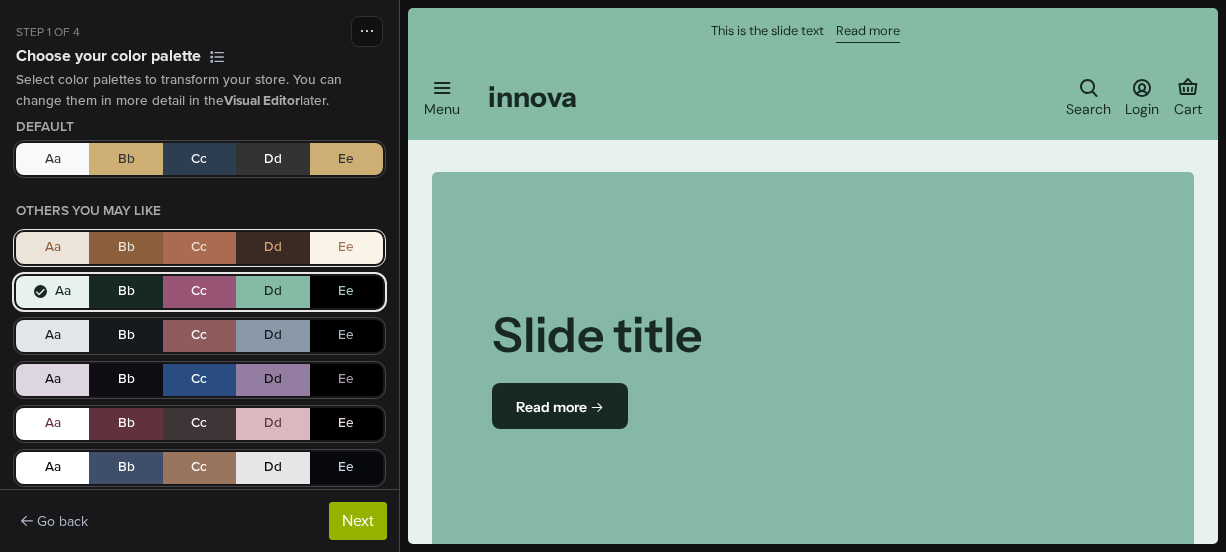 click on "Aa Bb Cc Dd Ee" at bounding box center [199, 248] 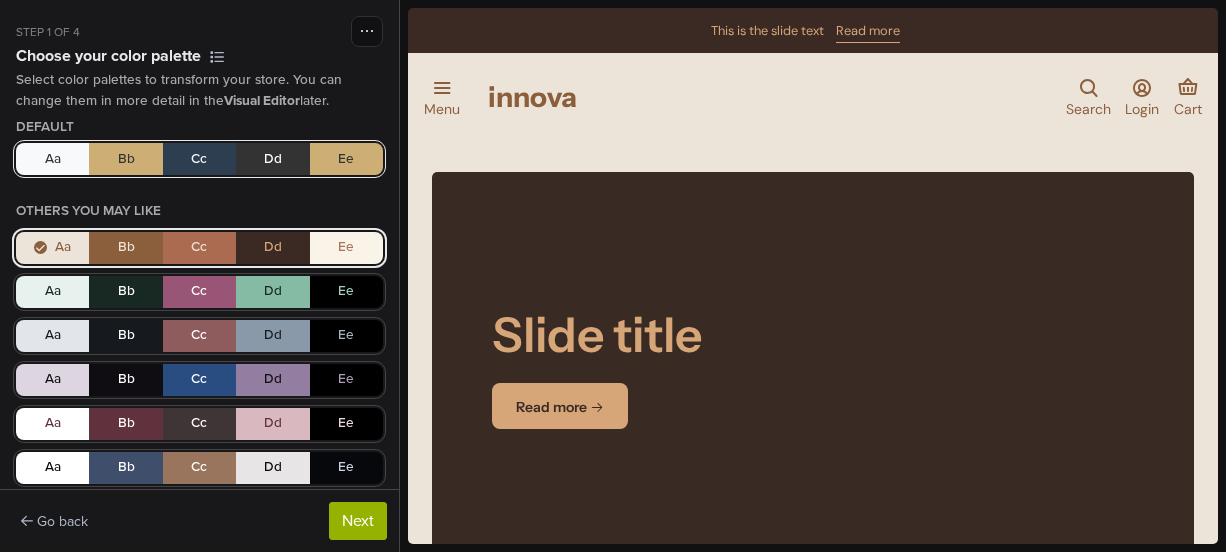 click on "Aa Bb Cc Dd Ee" at bounding box center (199, 159) 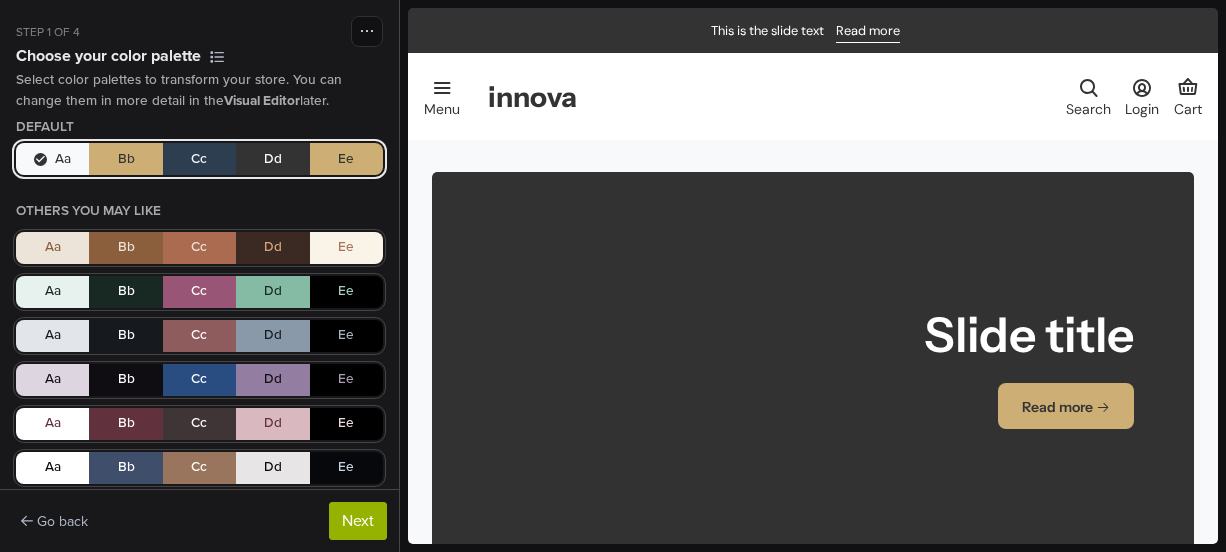 click on "Go back Next" at bounding box center (199, 520) 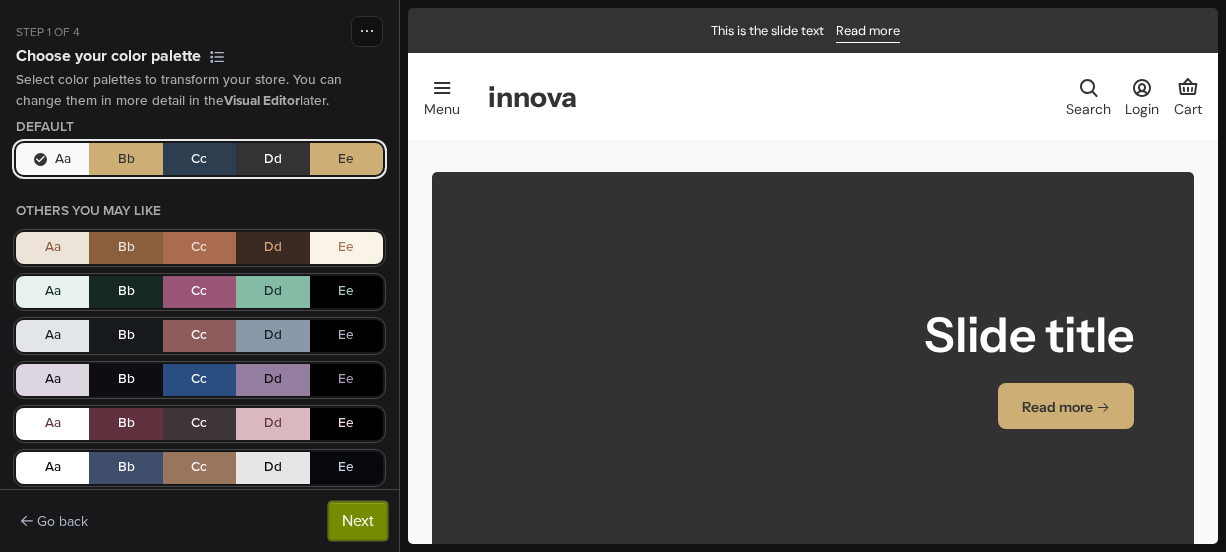 click on "Next" at bounding box center [358, 521] 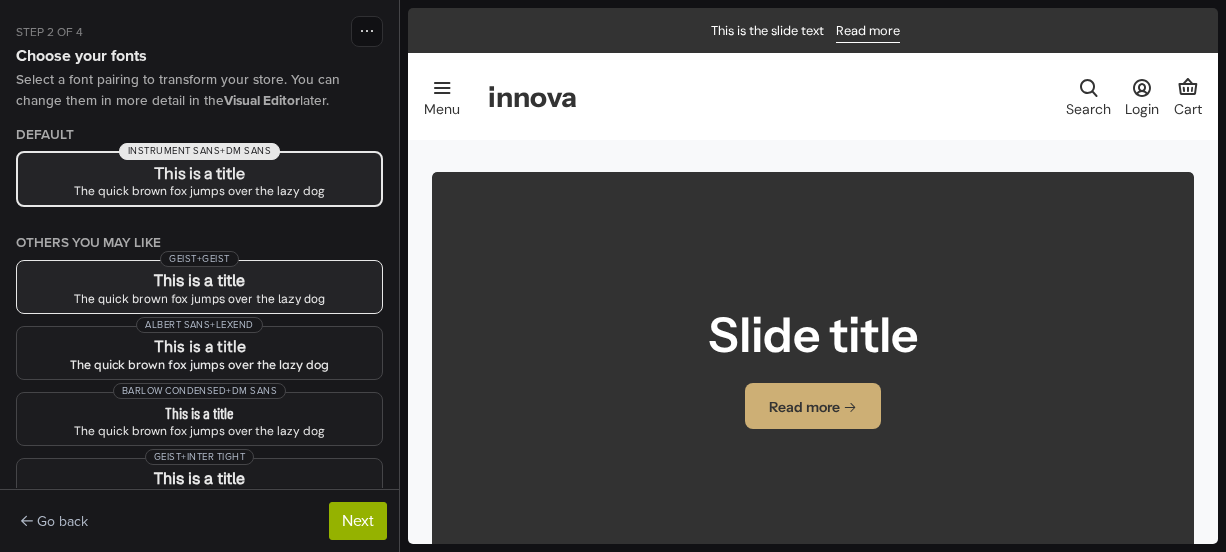 click on "This is a title" at bounding box center (199, 281) 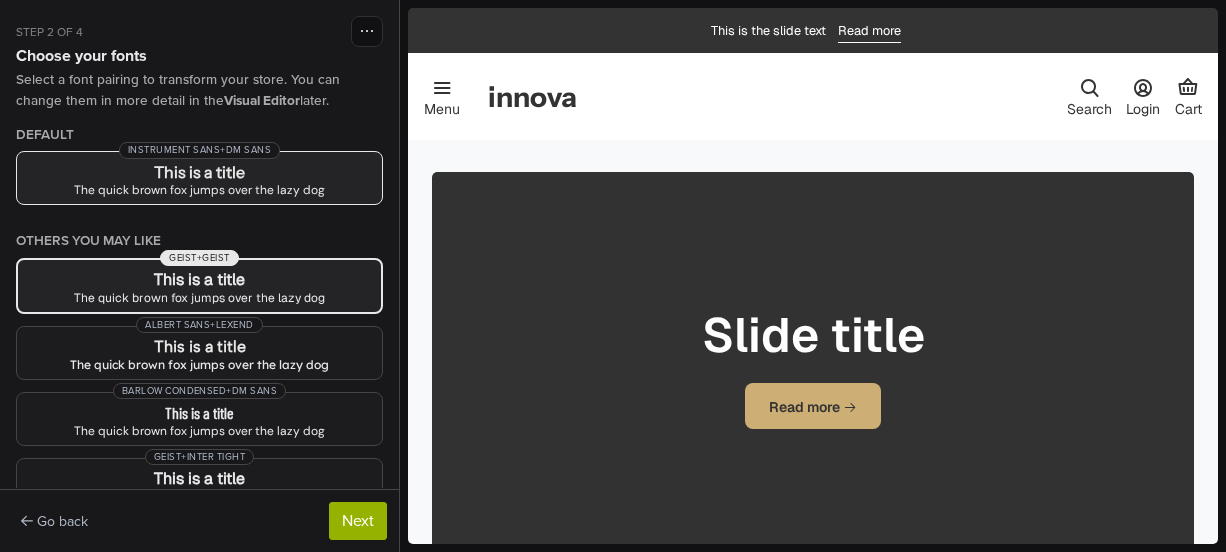 click on "Instrument Sans  +  DM Sans" at bounding box center (199, 150) 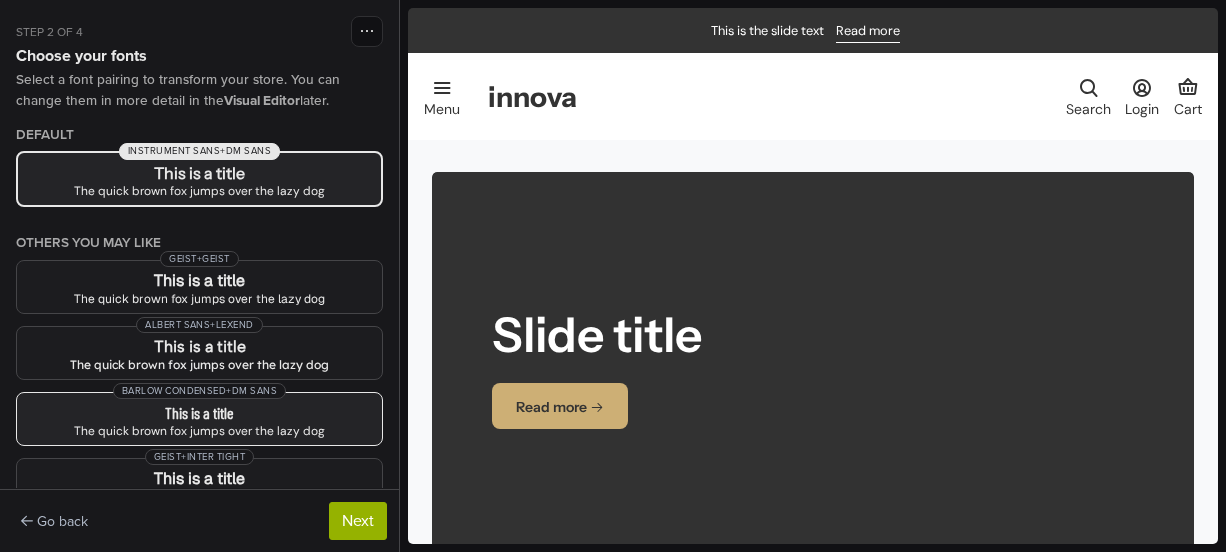 click on "Barlow Condensed  +  DM Sans" at bounding box center [199, 391] 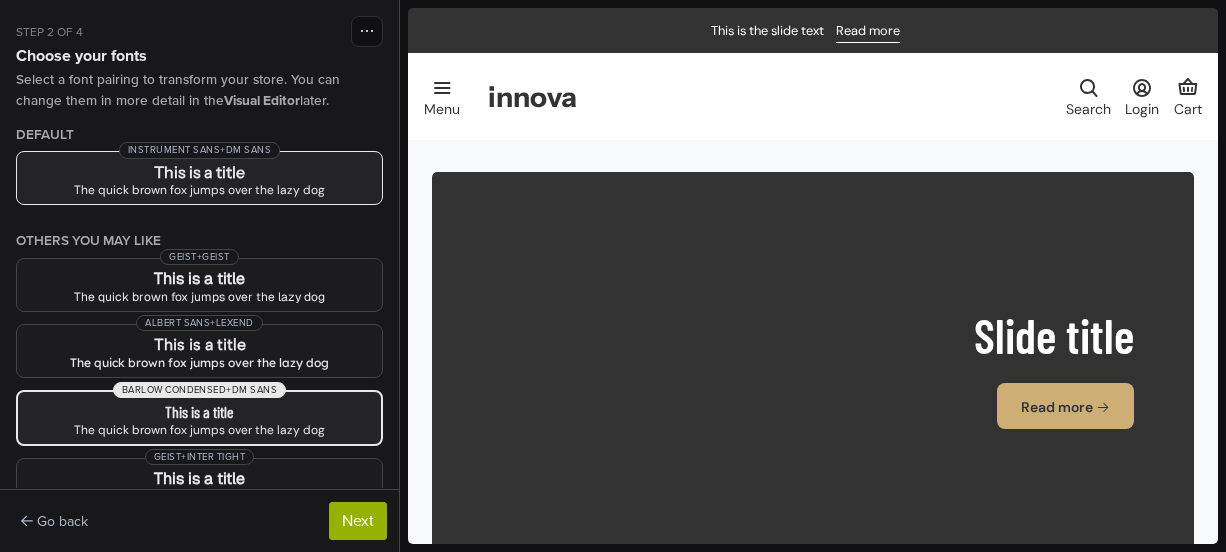 click on "This is a title" at bounding box center (199, 172) 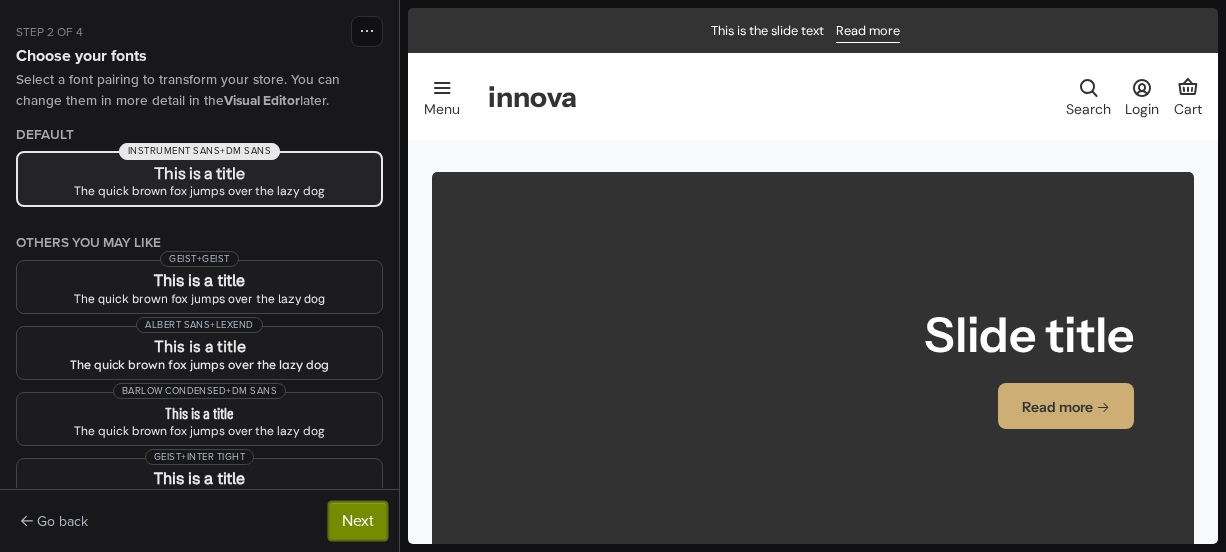 click on "Next" at bounding box center (358, 521) 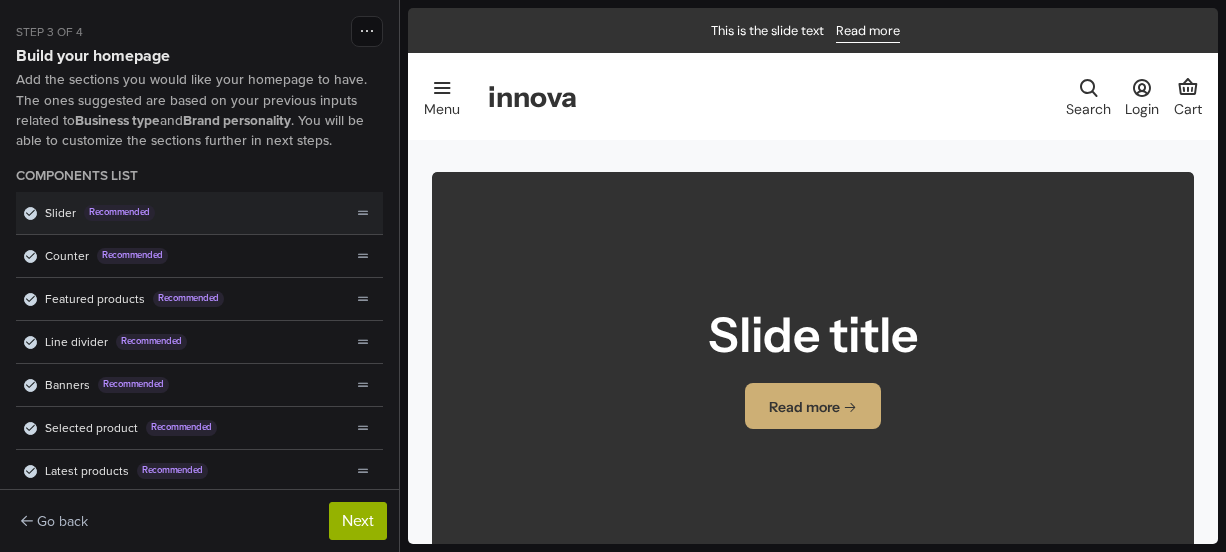 scroll, scrollTop: 0, scrollLeft: 0, axis: both 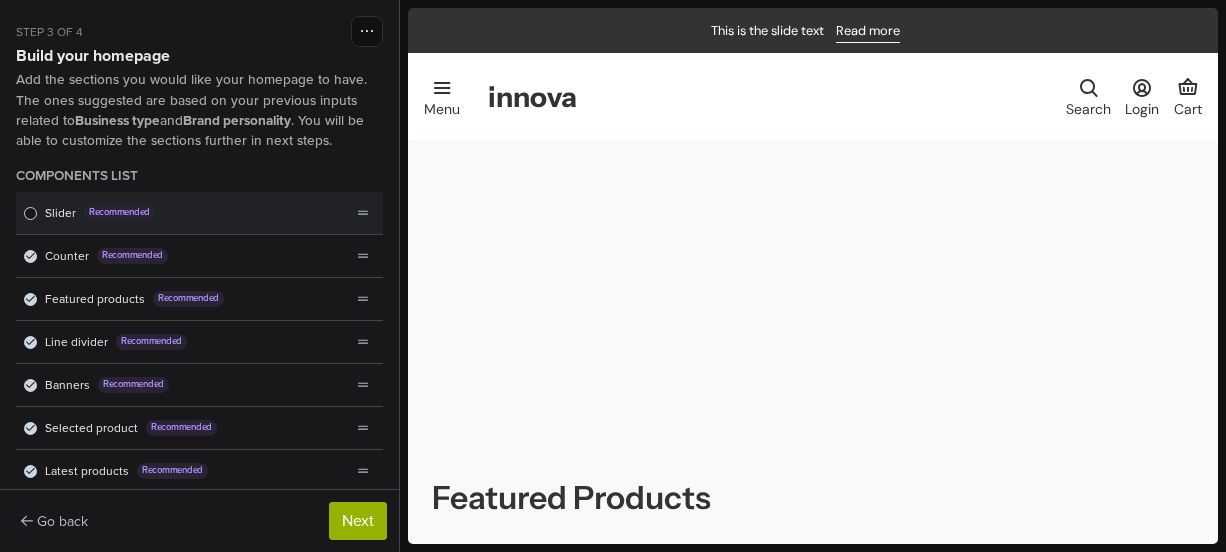 click on "Slider Recommended" at bounding box center (183, 213) 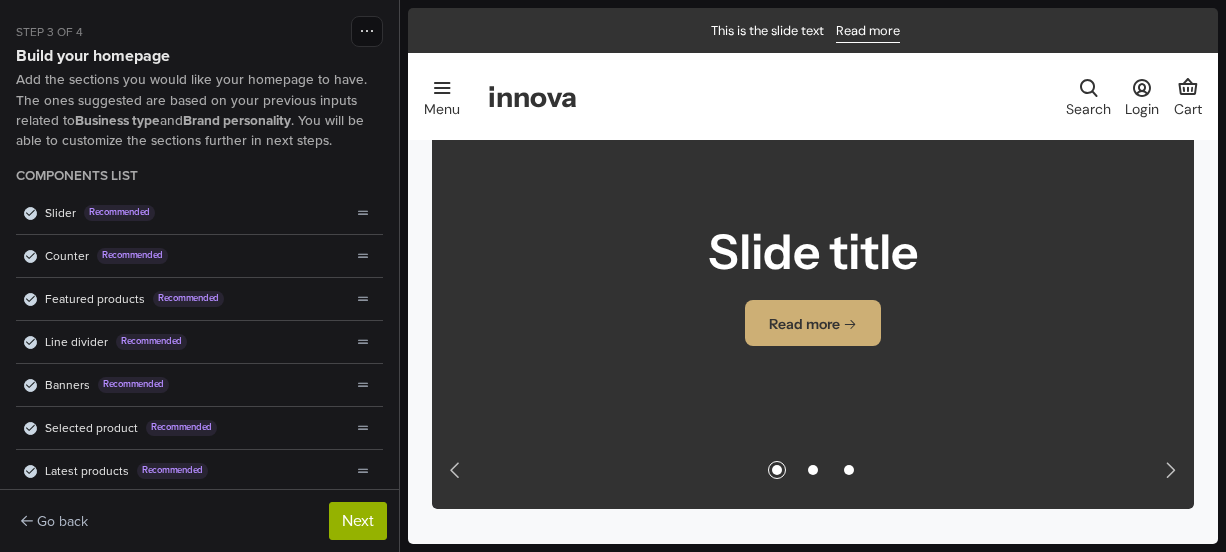 scroll, scrollTop: 106, scrollLeft: 0, axis: vertical 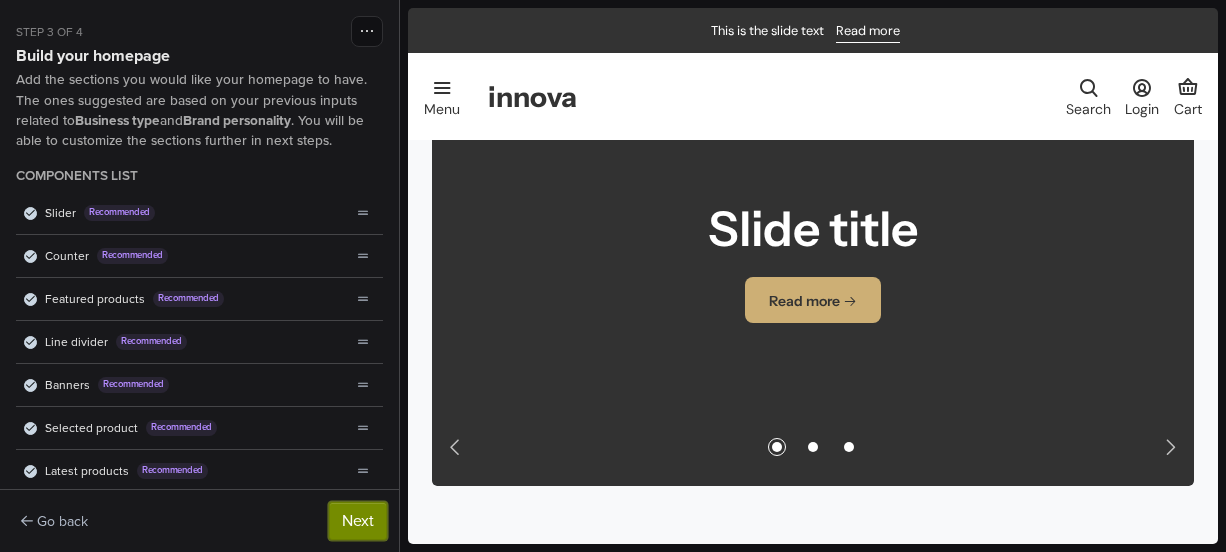click on "Next" at bounding box center (358, 521) 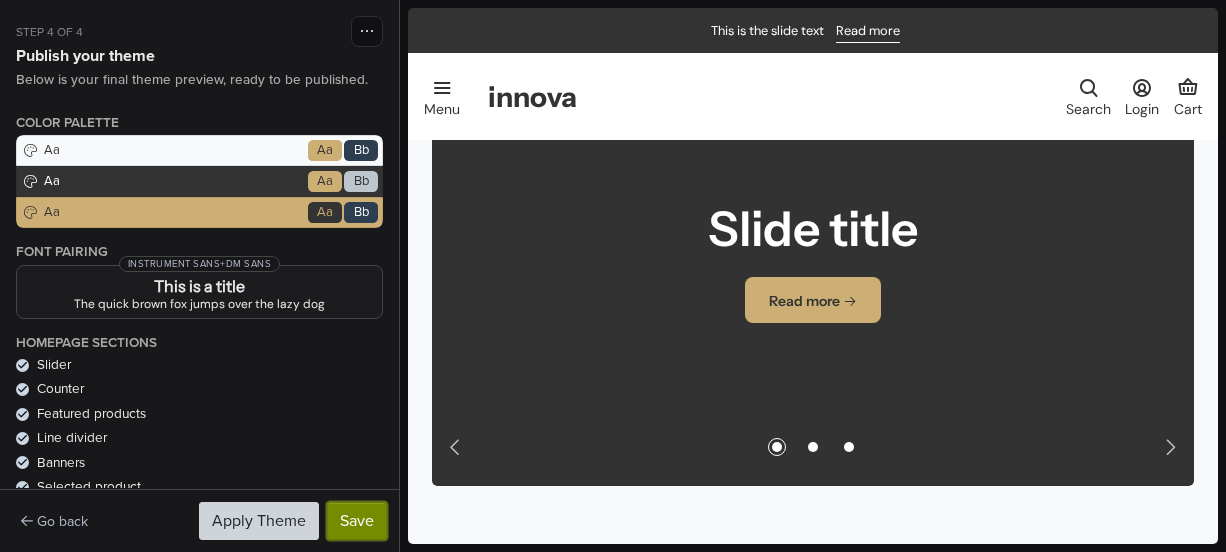 click on "Save" at bounding box center [357, 521] 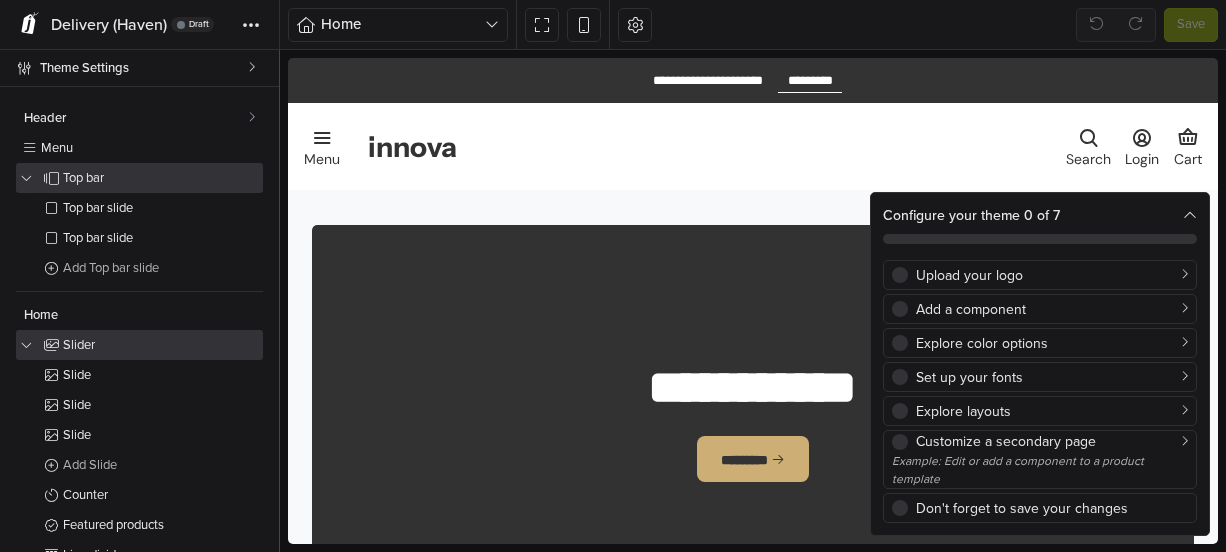 scroll, scrollTop: 0, scrollLeft: 0, axis: both 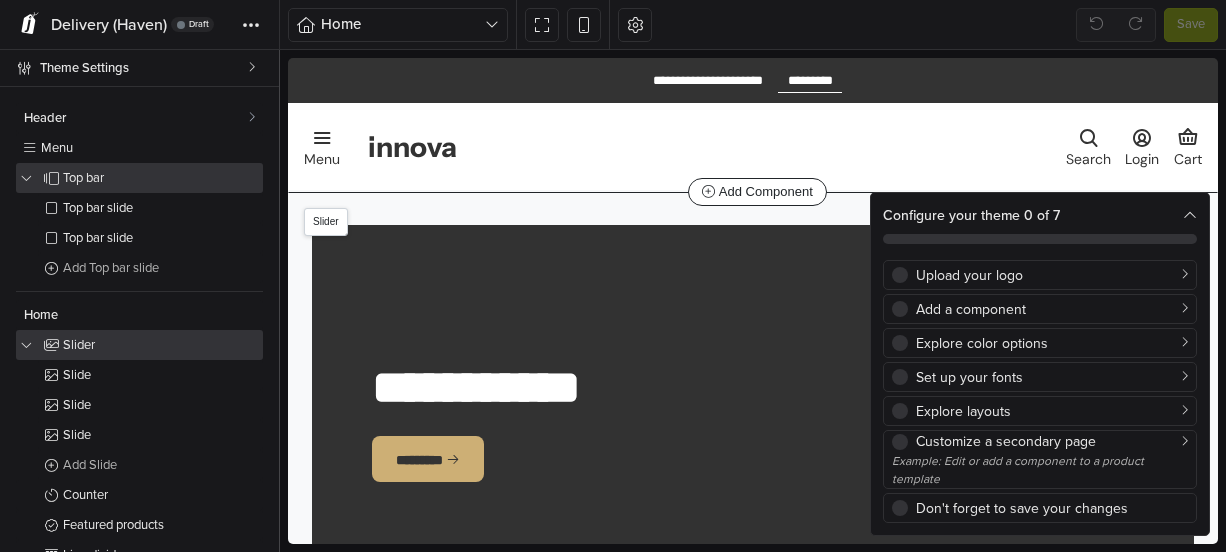 click on "**********" at bounding box center [-129, 435] 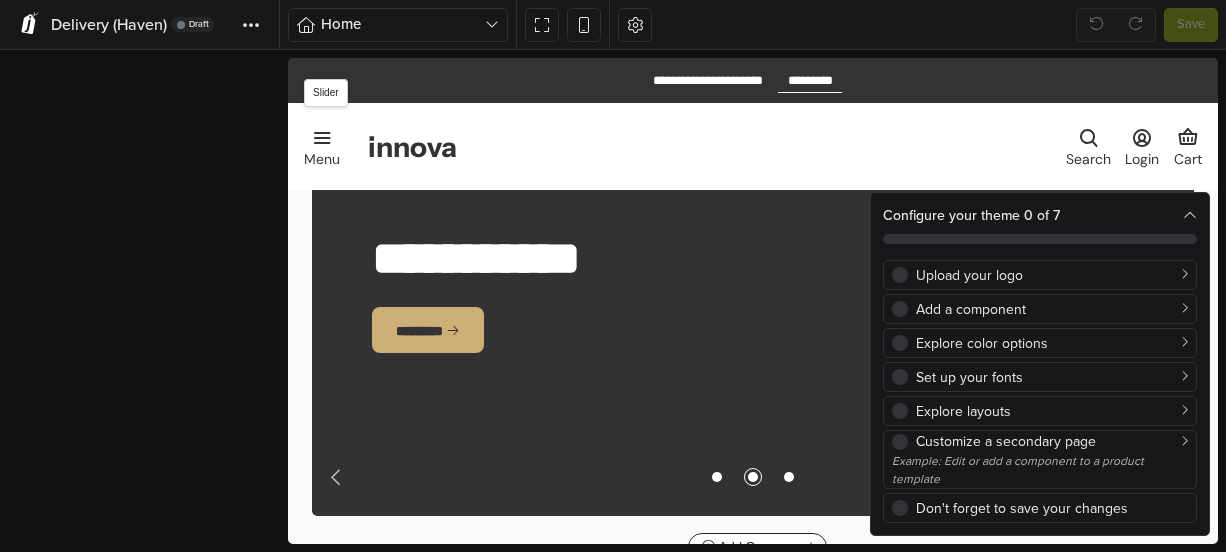 scroll, scrollTop: 134, scrollLeft: 0, axis: vertical 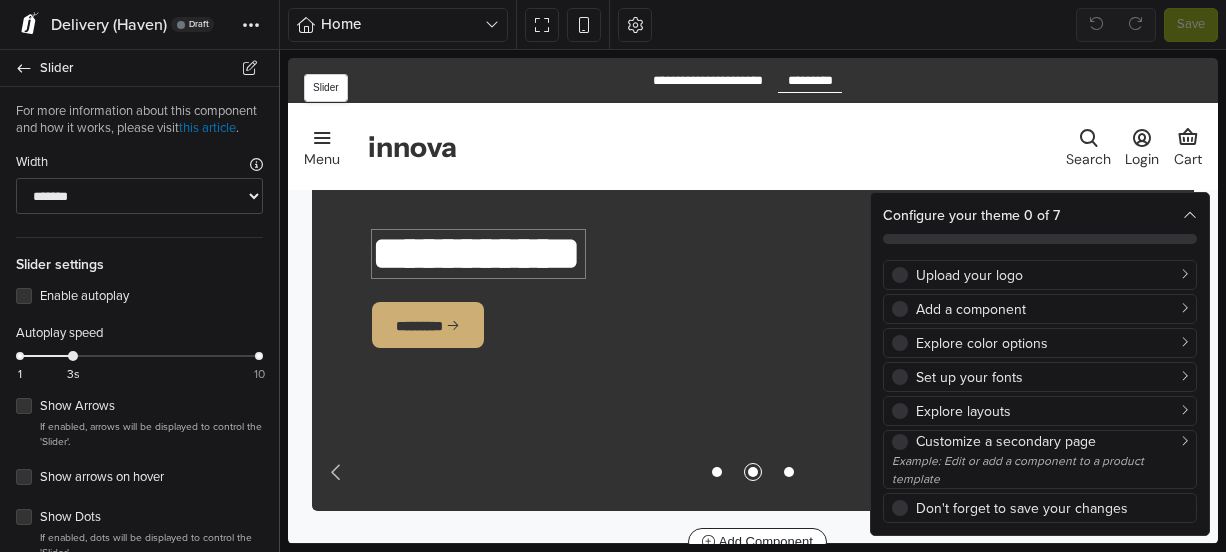click on "**********" at bounding box center (478, 254) 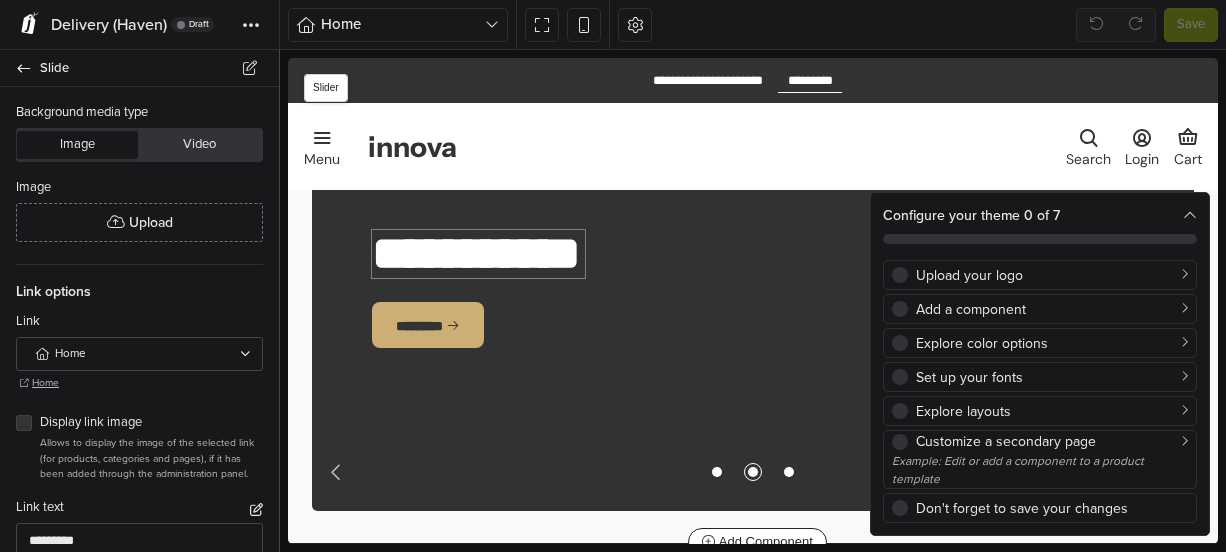 click on "**********" at bounding box center (478, 254) 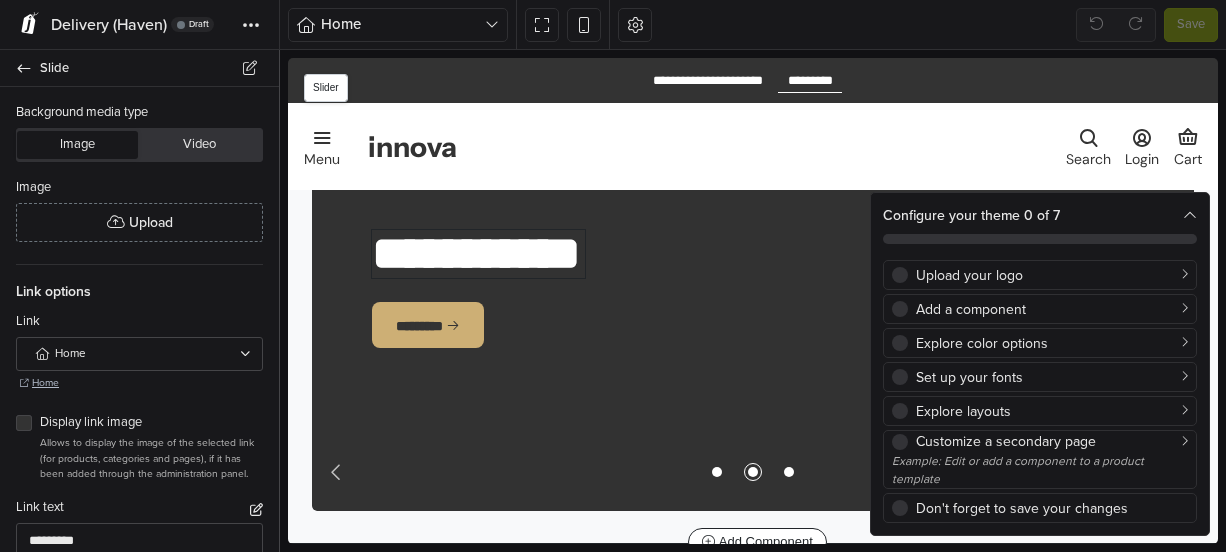 type 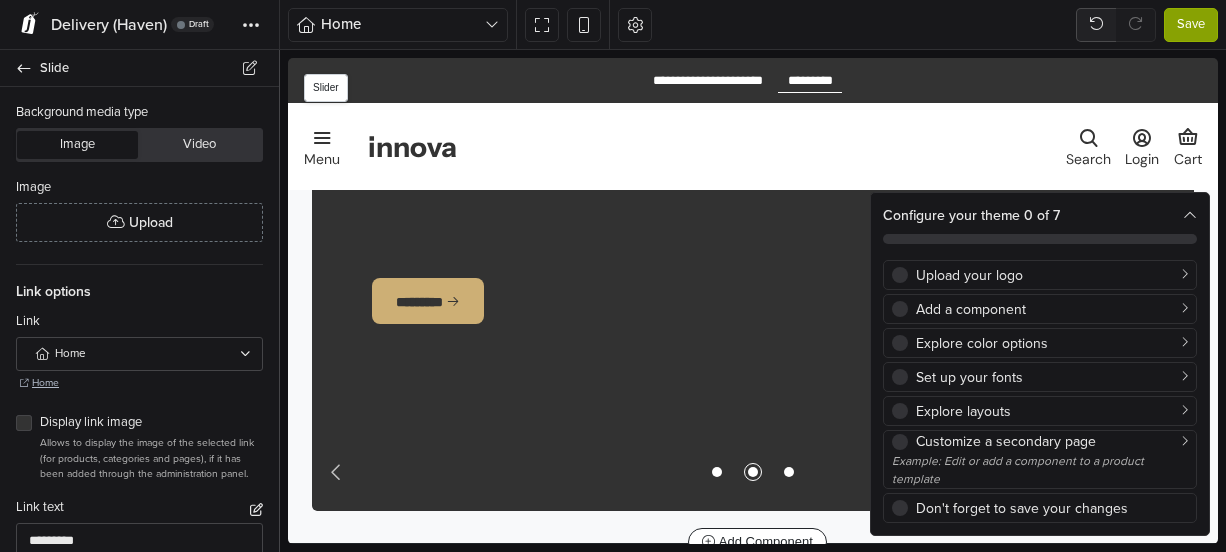 click on "*********" at bounding box center (428, 301) 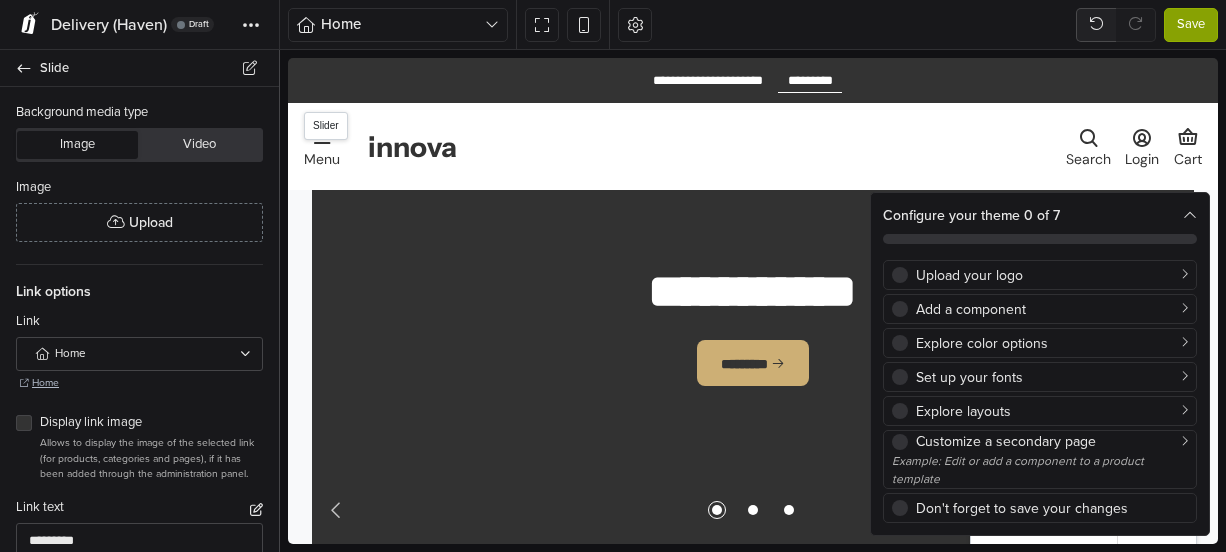 scroll, scrollTop: 78, scrollLeft: 0, axis: vertical 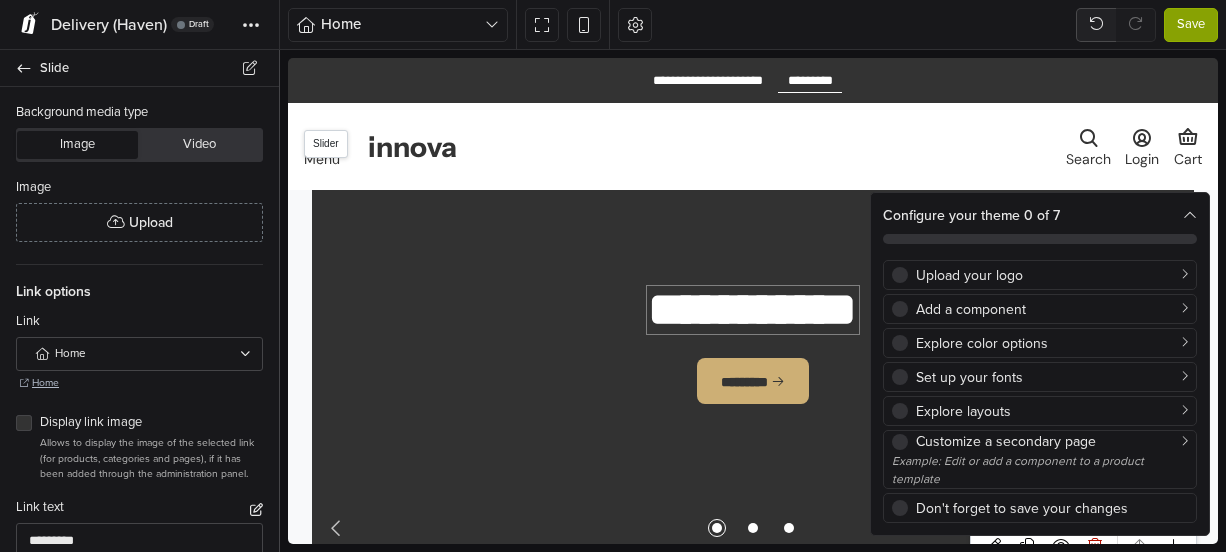 click on "**********" at bounding box center [753, 310] 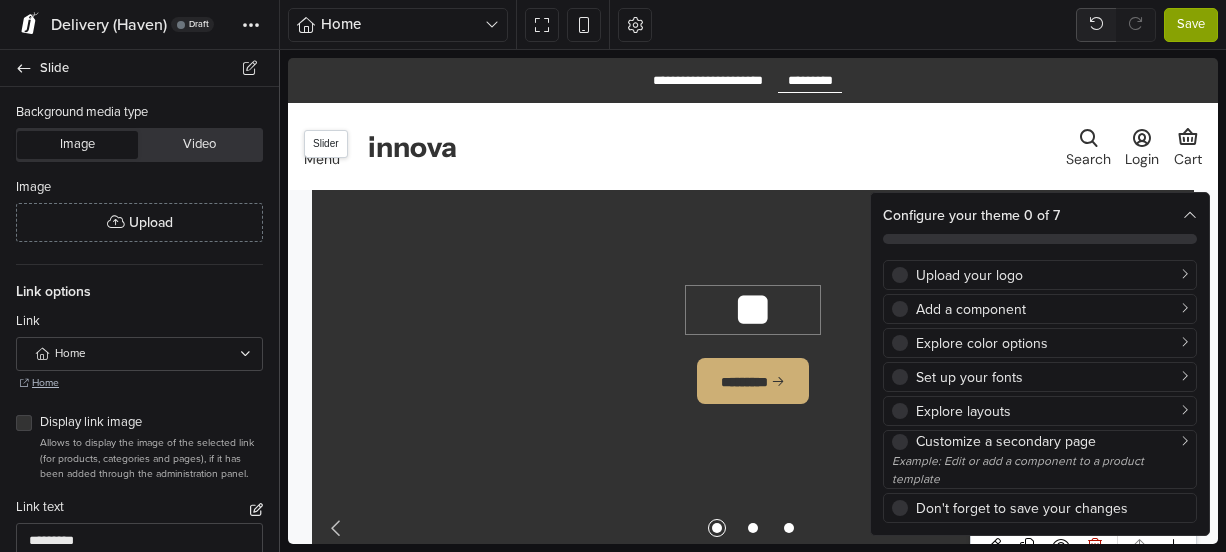 type on "*" 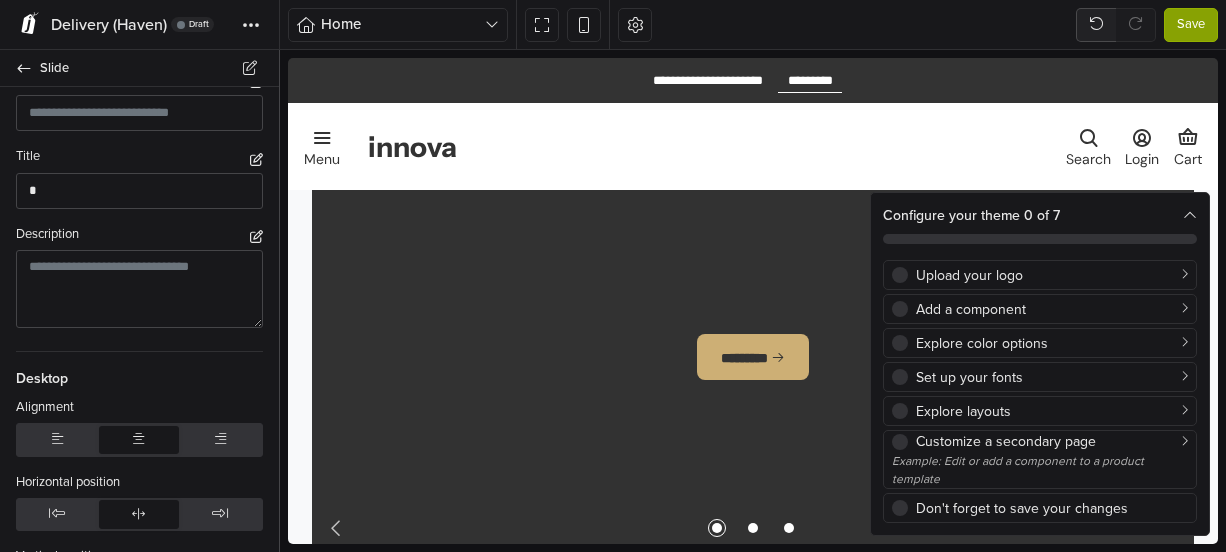 scroll, scrollTop: 923, scrollLeft: 0, axis: vertical 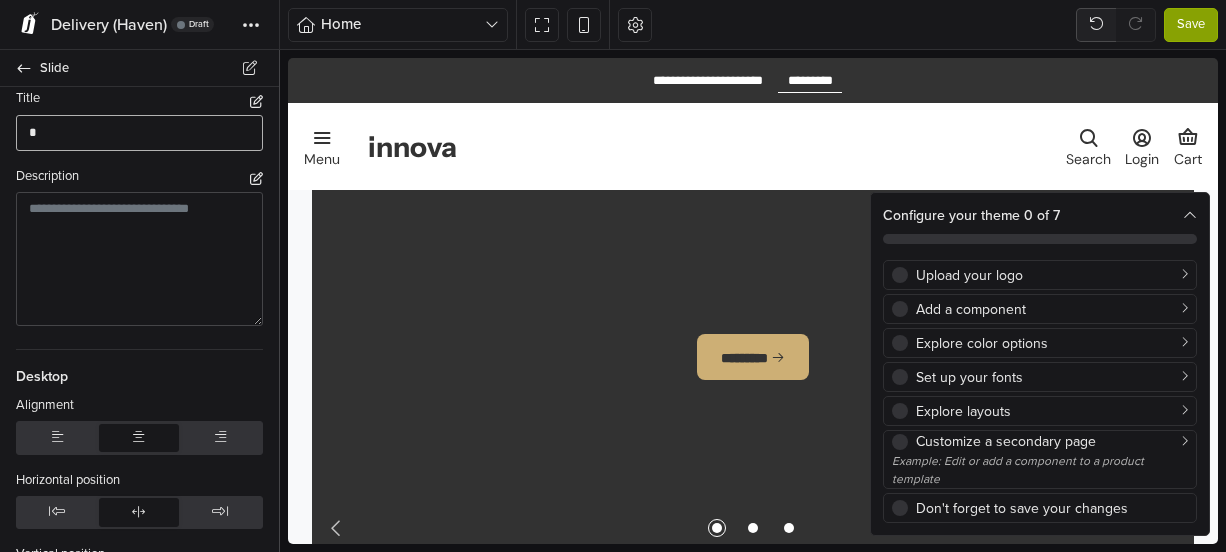 click on "*" at bounding box center (139, 133) 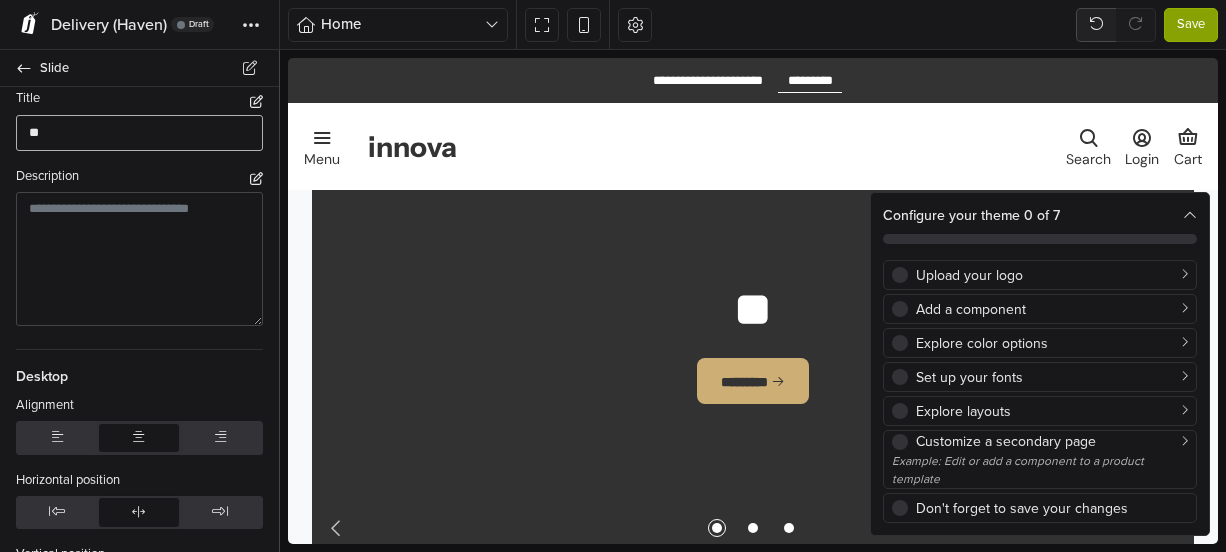 type on "*" 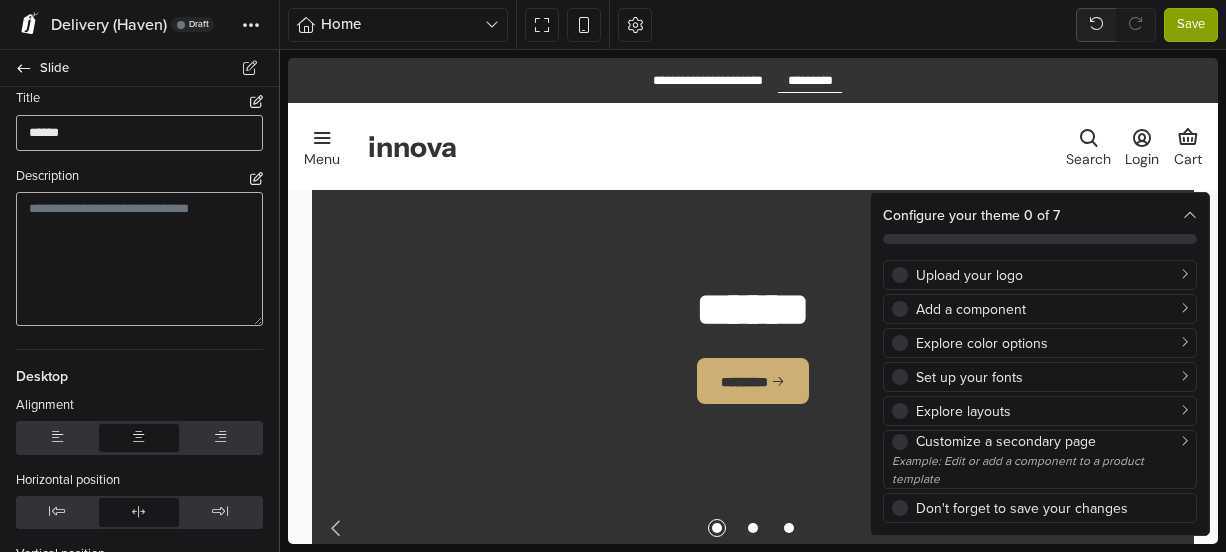 type on "******" 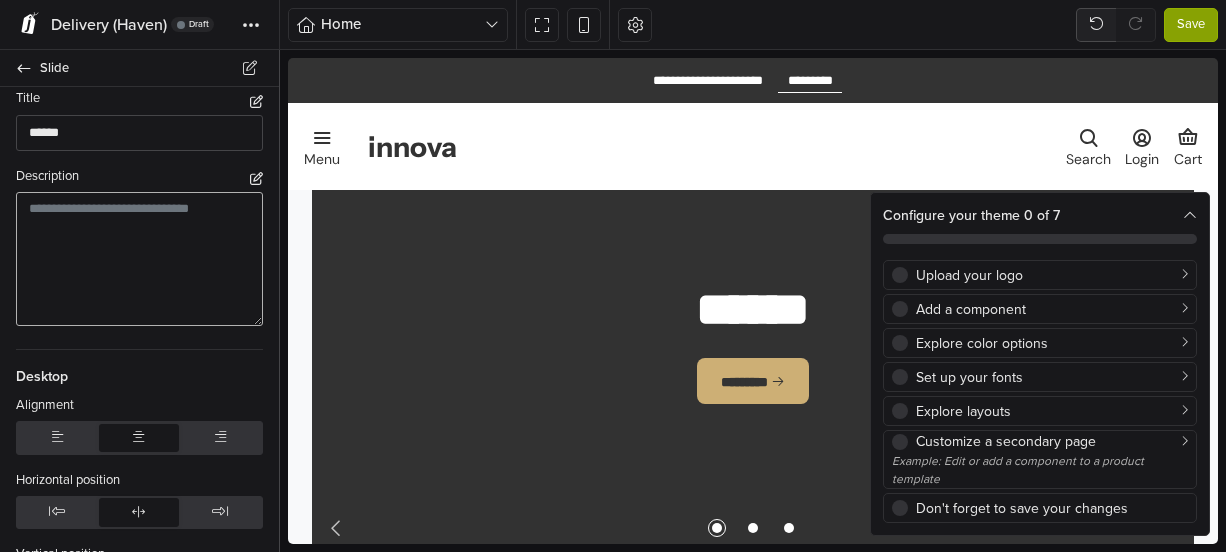 click at bounding box center [139, 259] 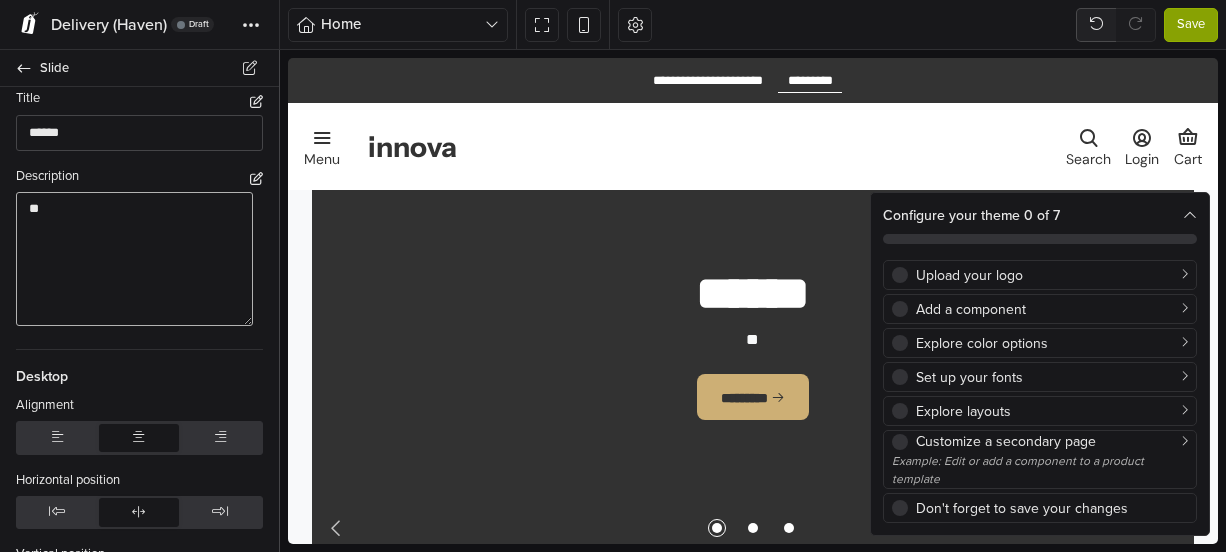 type on "*" 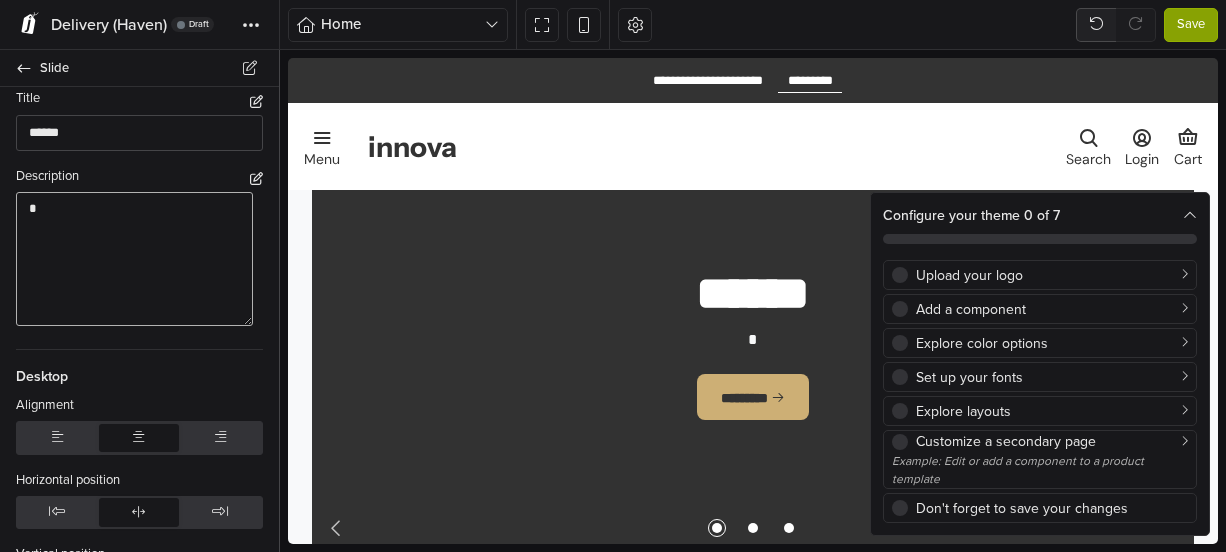 type 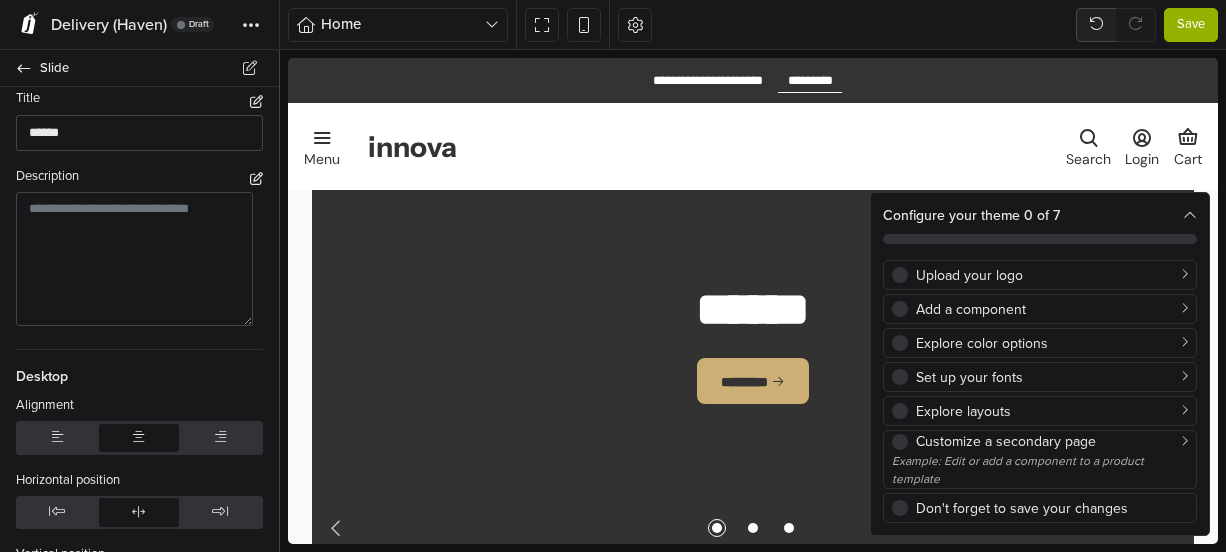 click on "Save" at bounding box center (1191, 25) 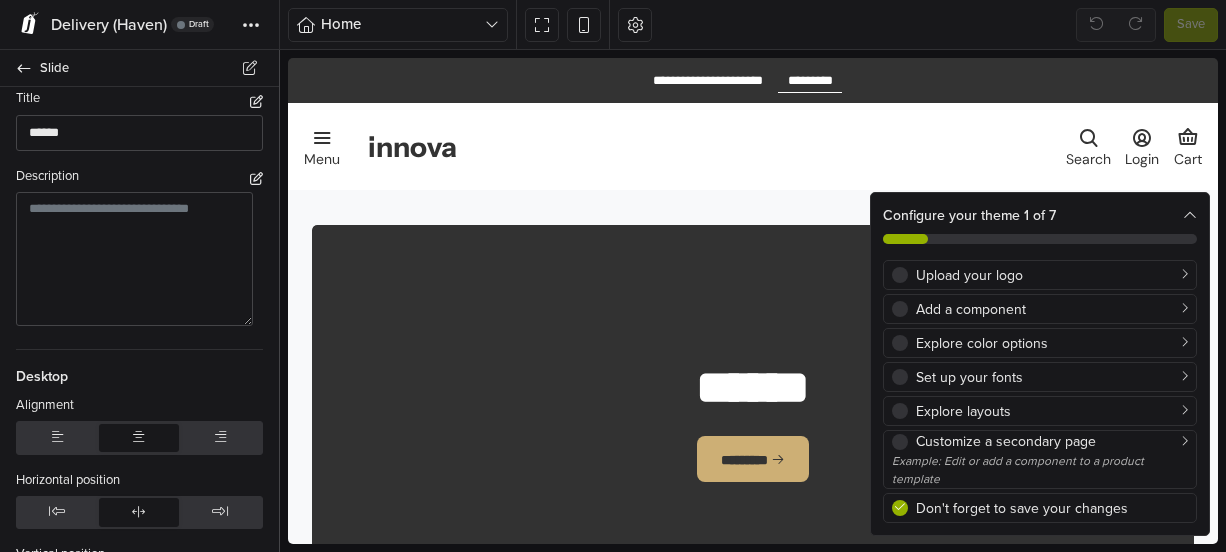 scroll, scrollTop: 0, scrollLeft: 0, axis: both 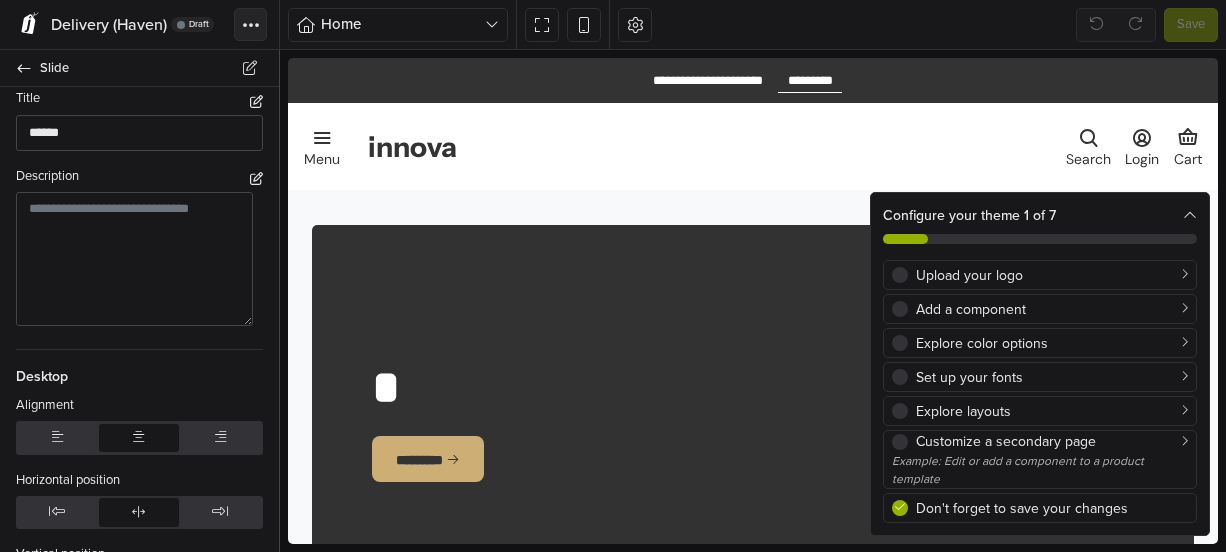 click on "Theme" at bounding box center [250, 24] 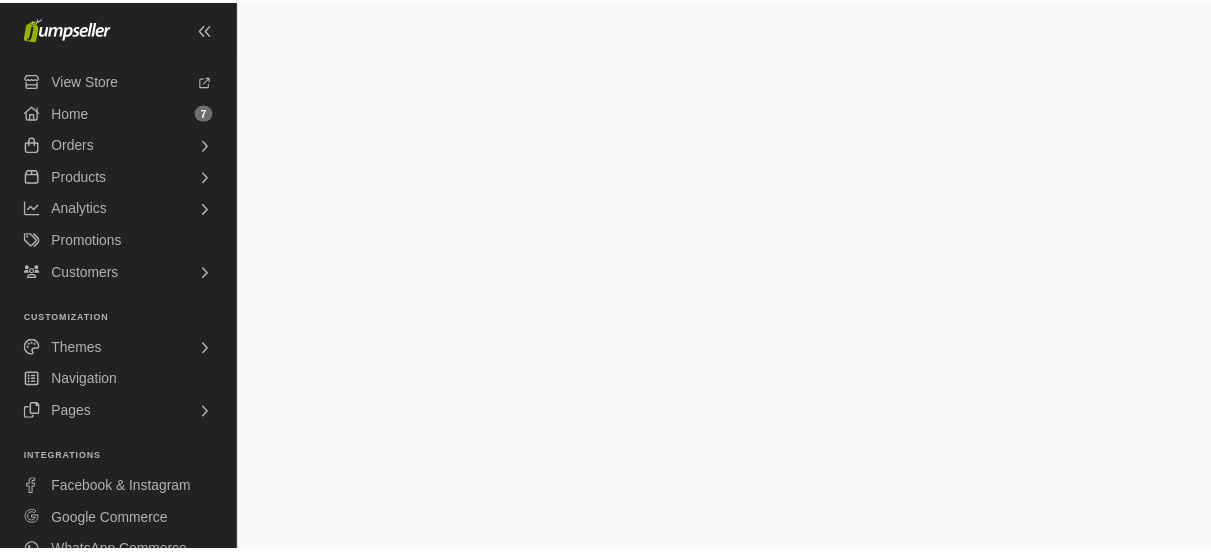 scroll, scrollTop: 0, scrollLeft: 0, axis: both 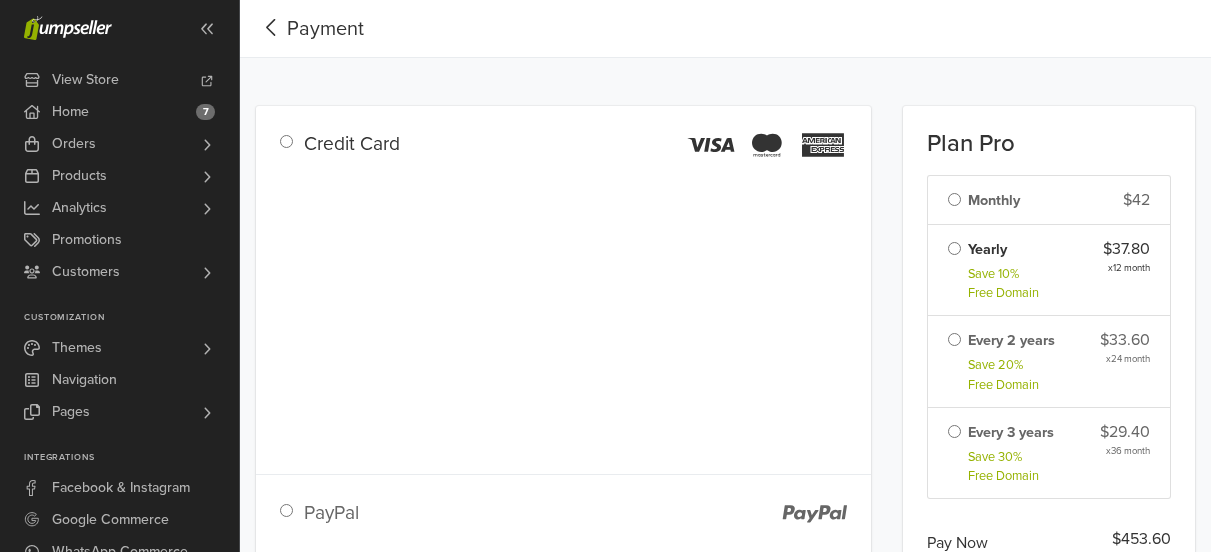 click on "Payment" at bounding box center (325, 29) 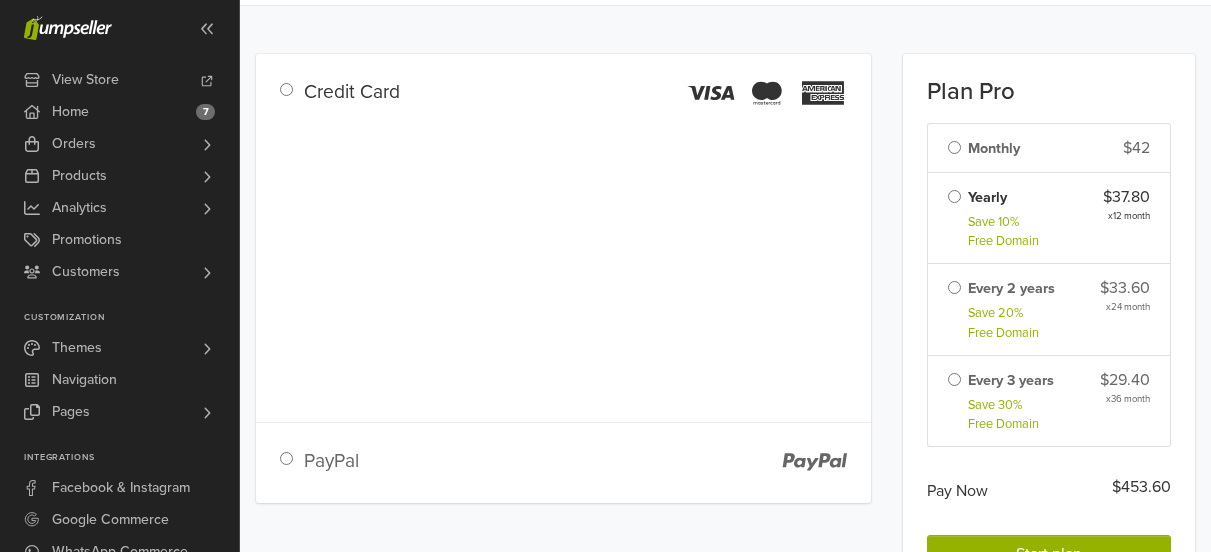 scroll, scrollTop: 0, scrollLeft: 0, axis: both 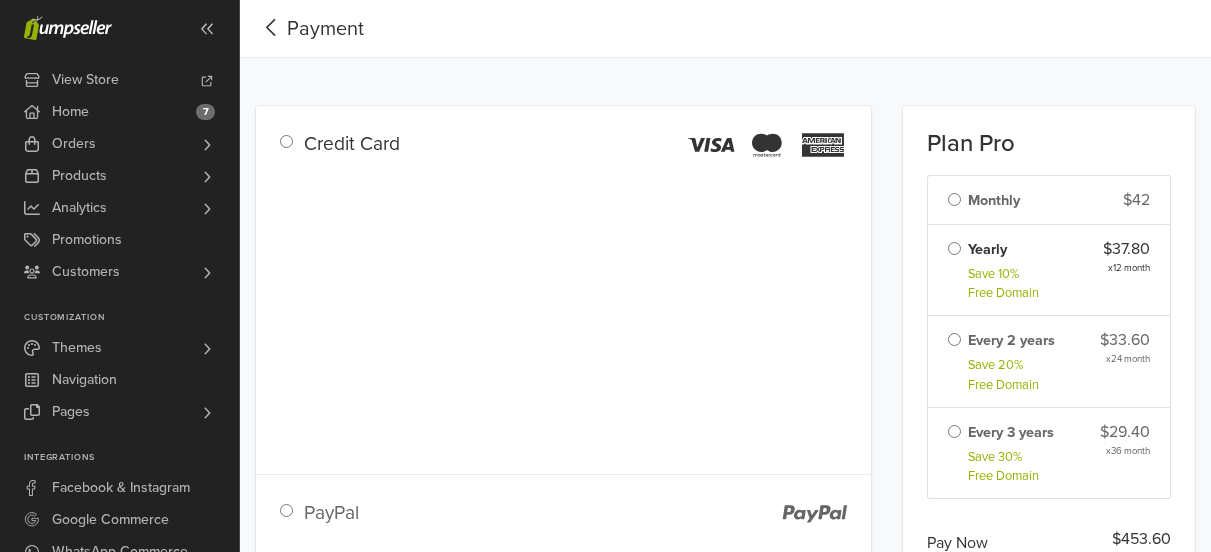 click 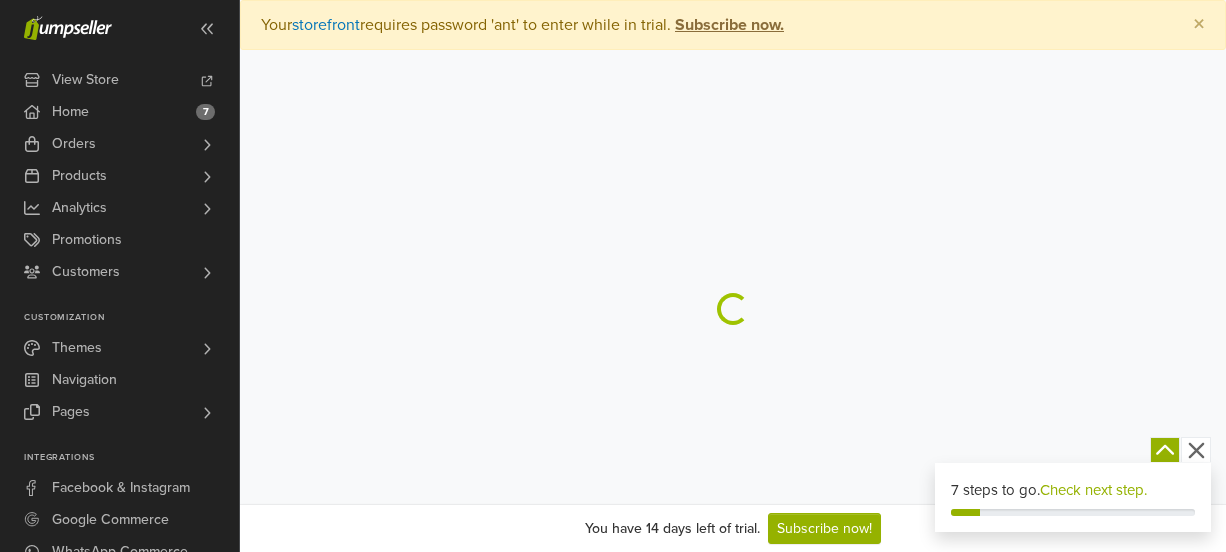 scroll, scrollTop: 0, scrollLeft: 0, axis: both 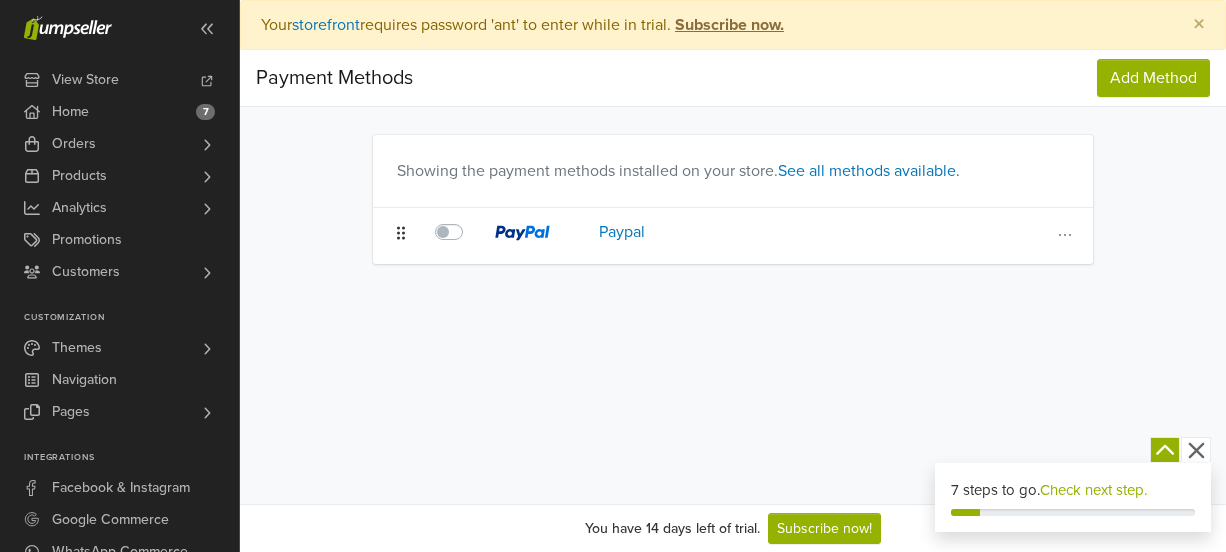 click at bounding box center (471, 220) 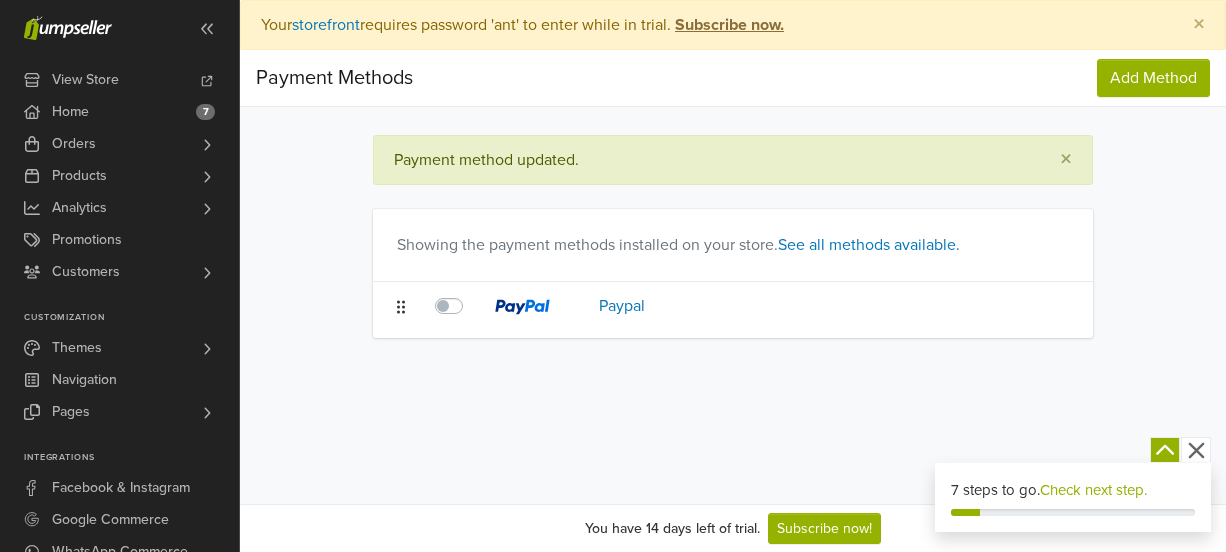 click on "Showing the payment methods installed on your store.  See all methods available." at bounding box center [678, 245] 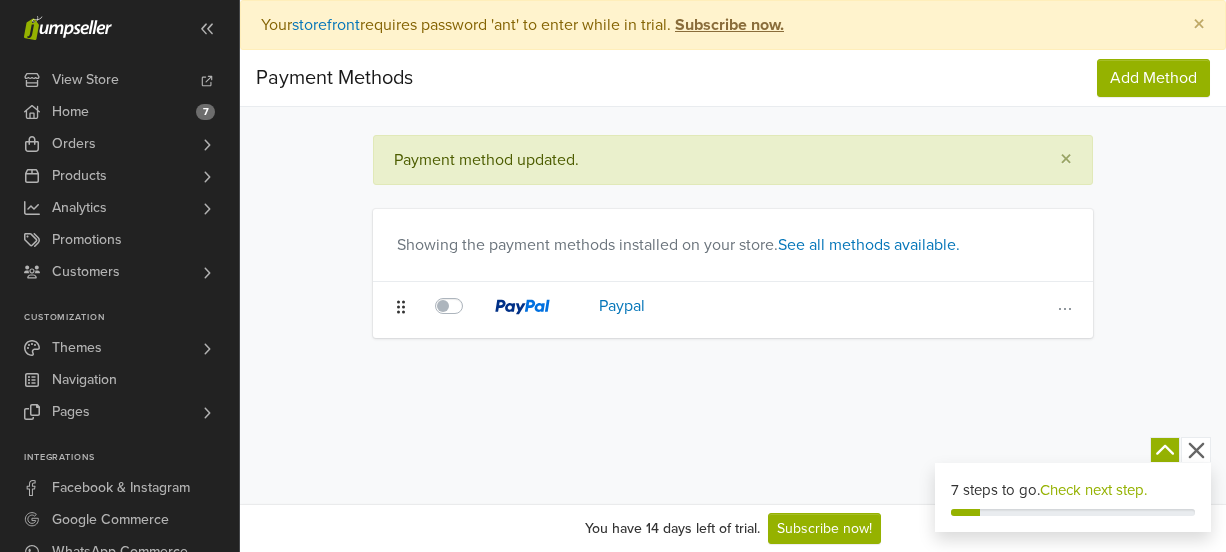 click 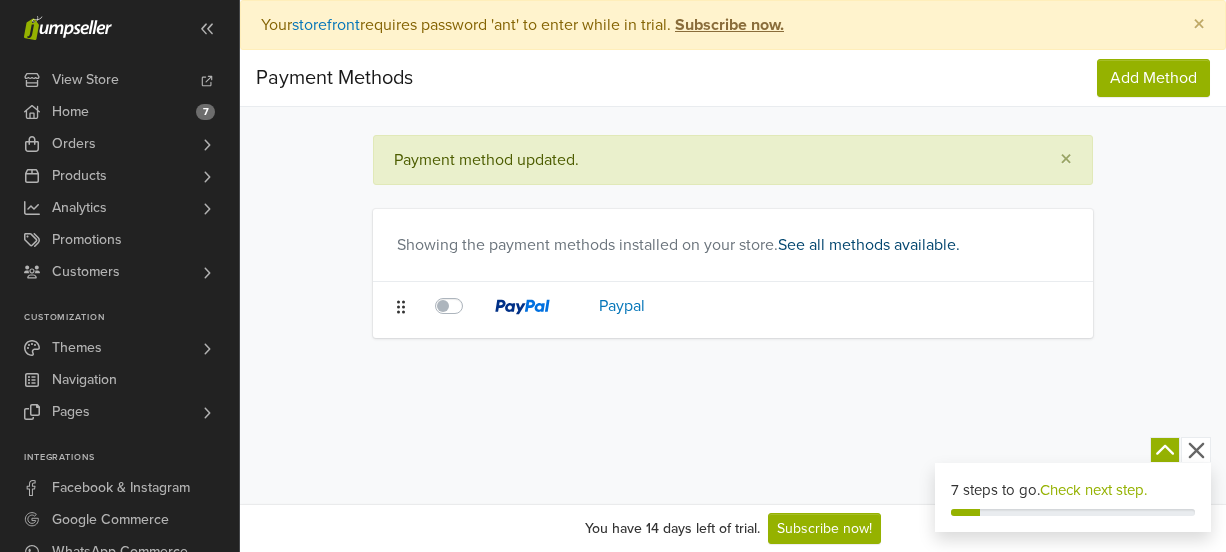 click on "See all methods available." at bounding box center (869, 245) 